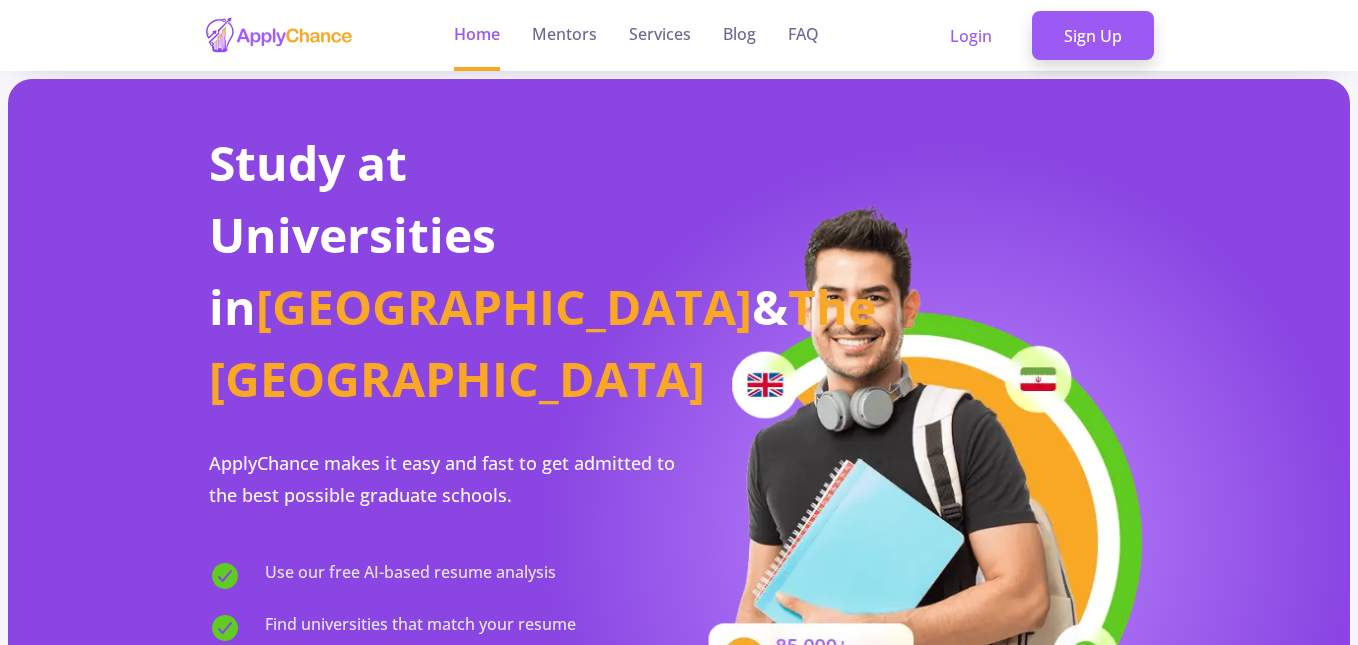 scroll, scrollTop: 0, scrollLeft: 0, axis: both 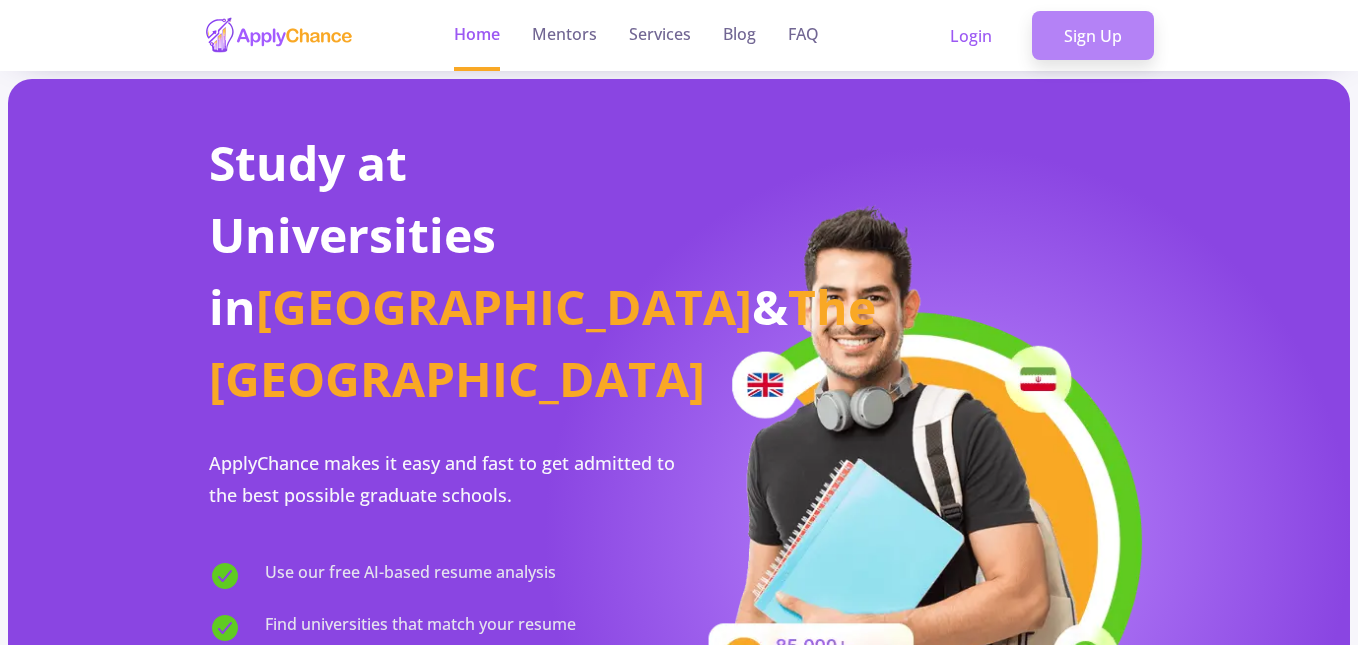 click on "Sign Up" 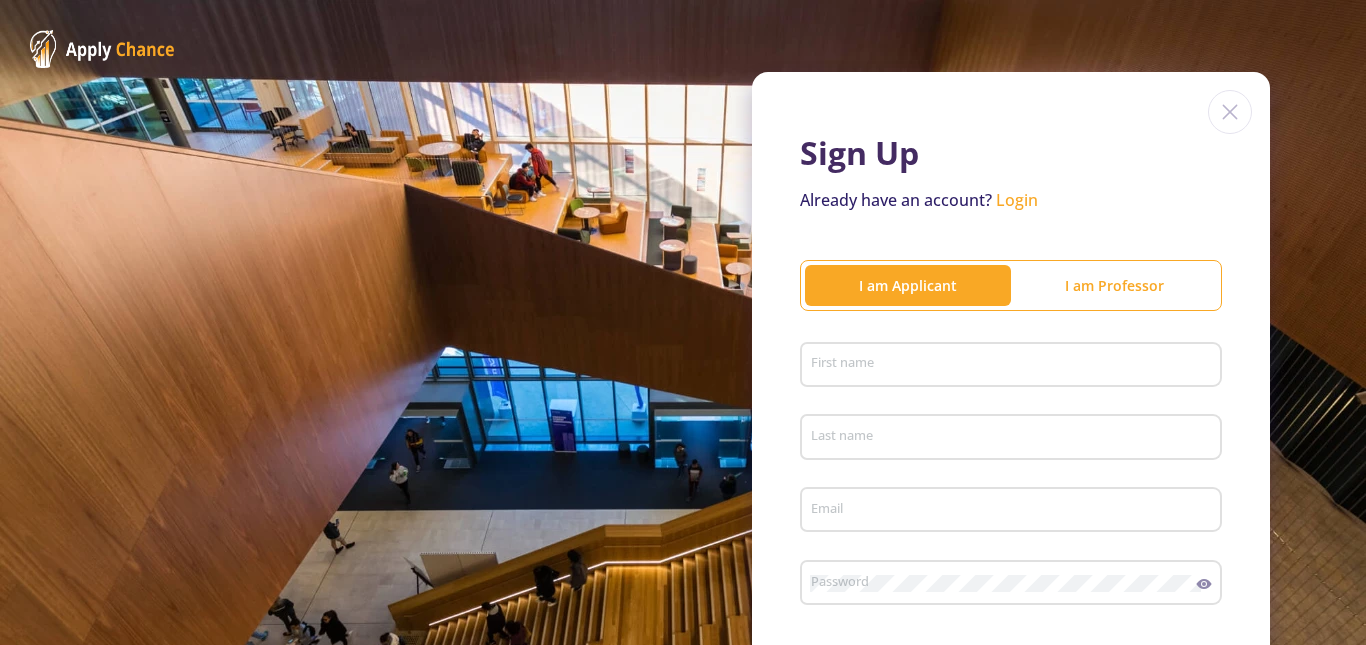 scroll, scrollTop: 114, scrollLeft: 0, axis: vertical 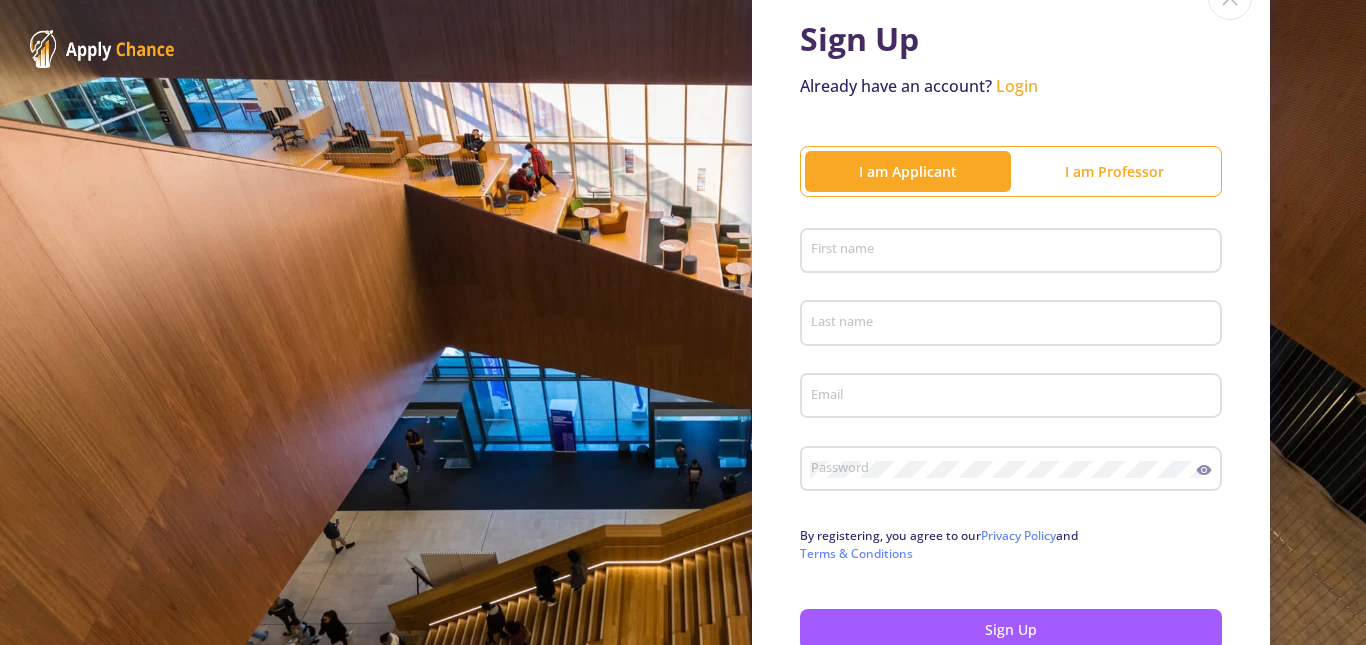 click on "First name" at bounding box center (1014, 252) 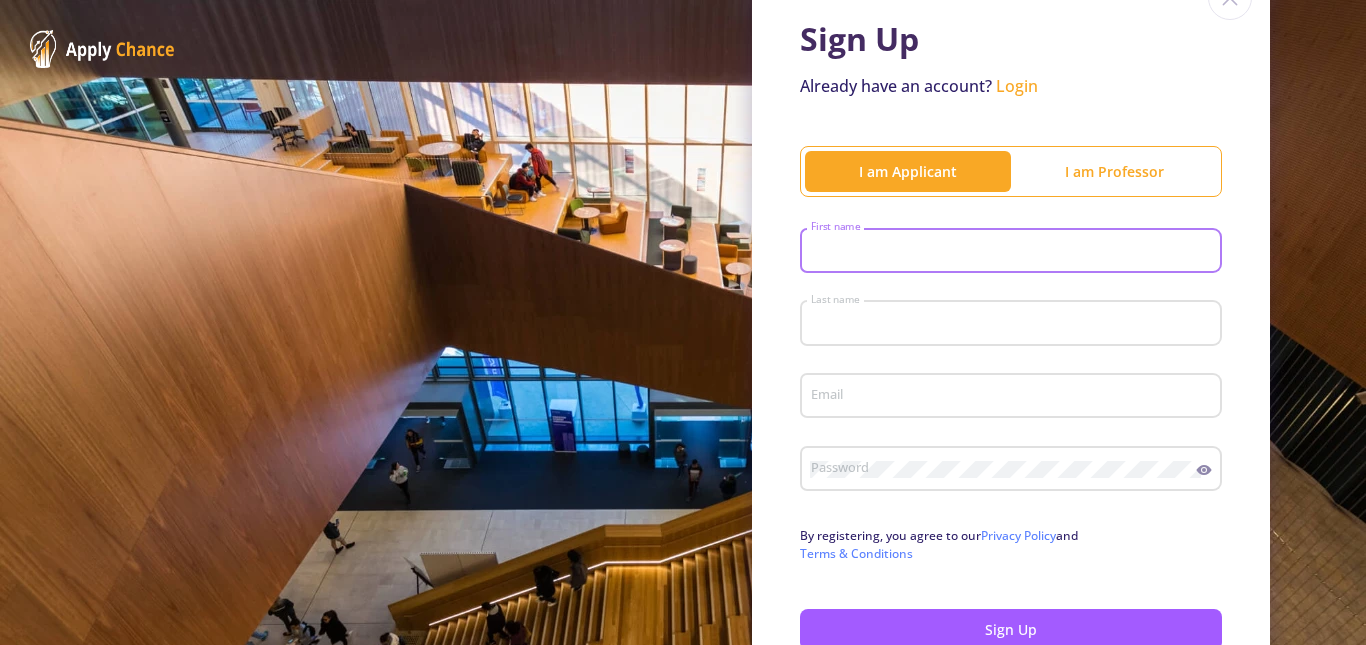 type on "Alireza" 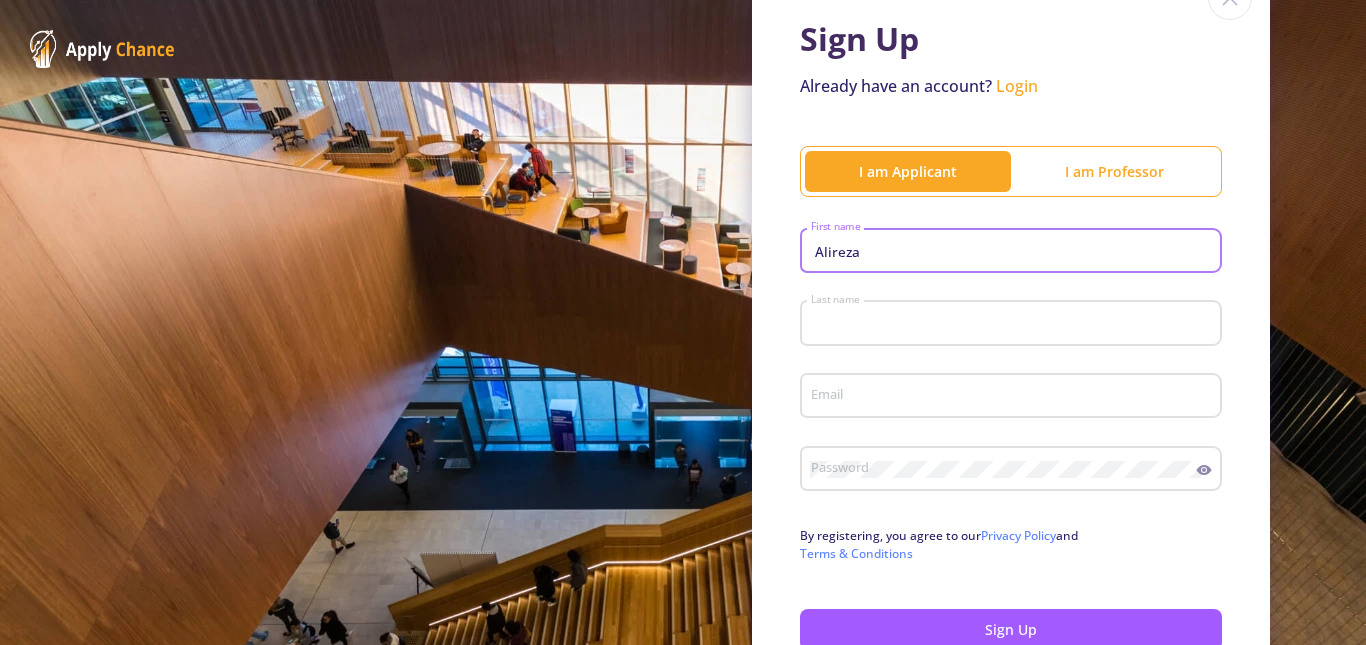 type on "Khosravi" 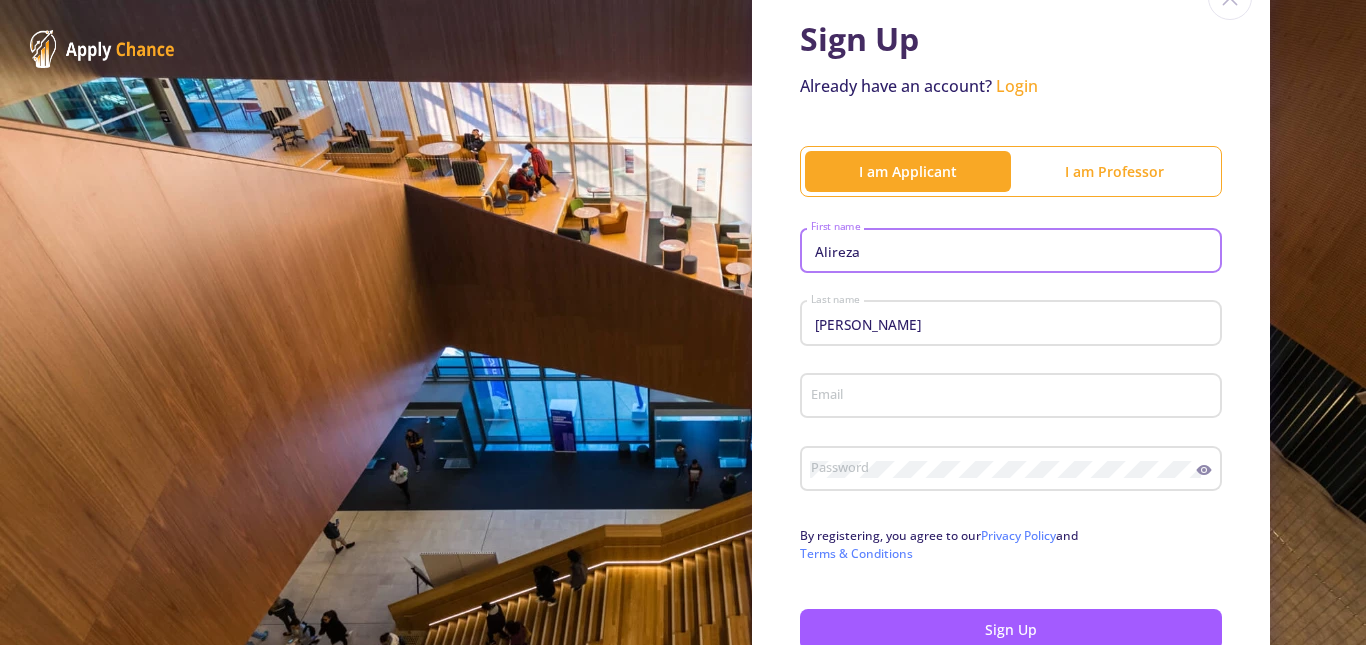scroll, scrollTop: 214, scrollLeft: 0, axis: vertical 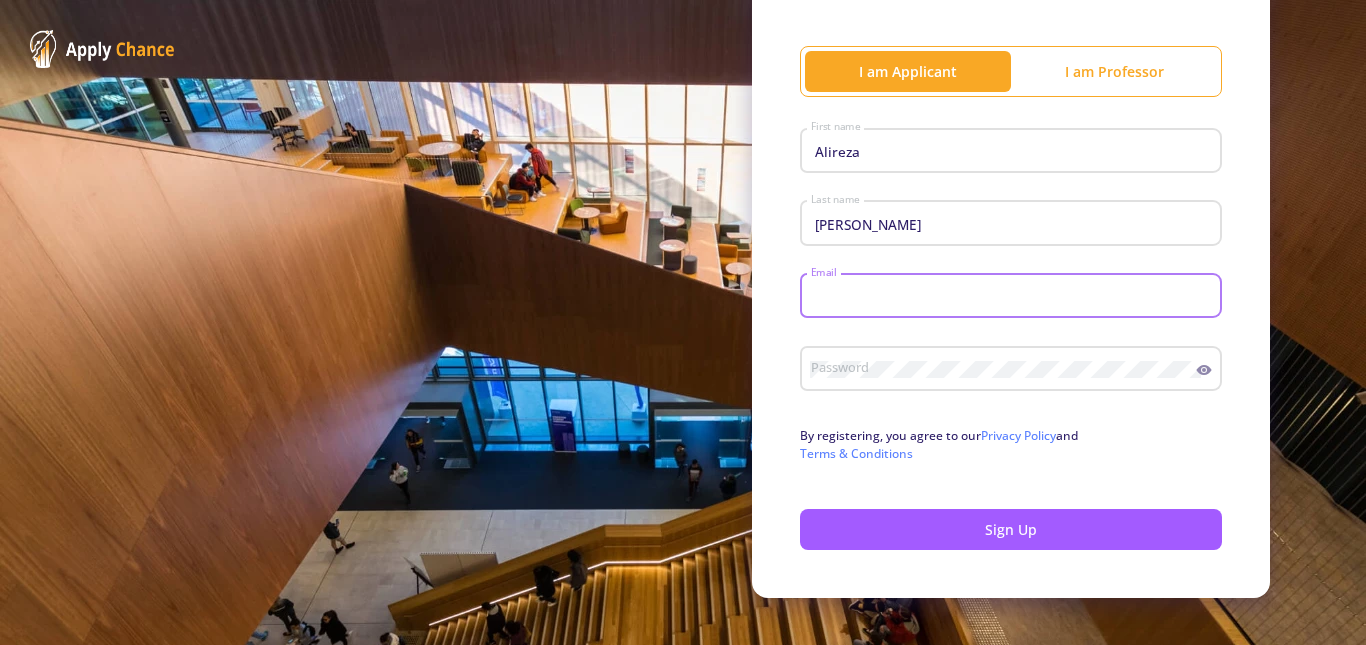 click on "Email" at bounding box center [1014, 297] 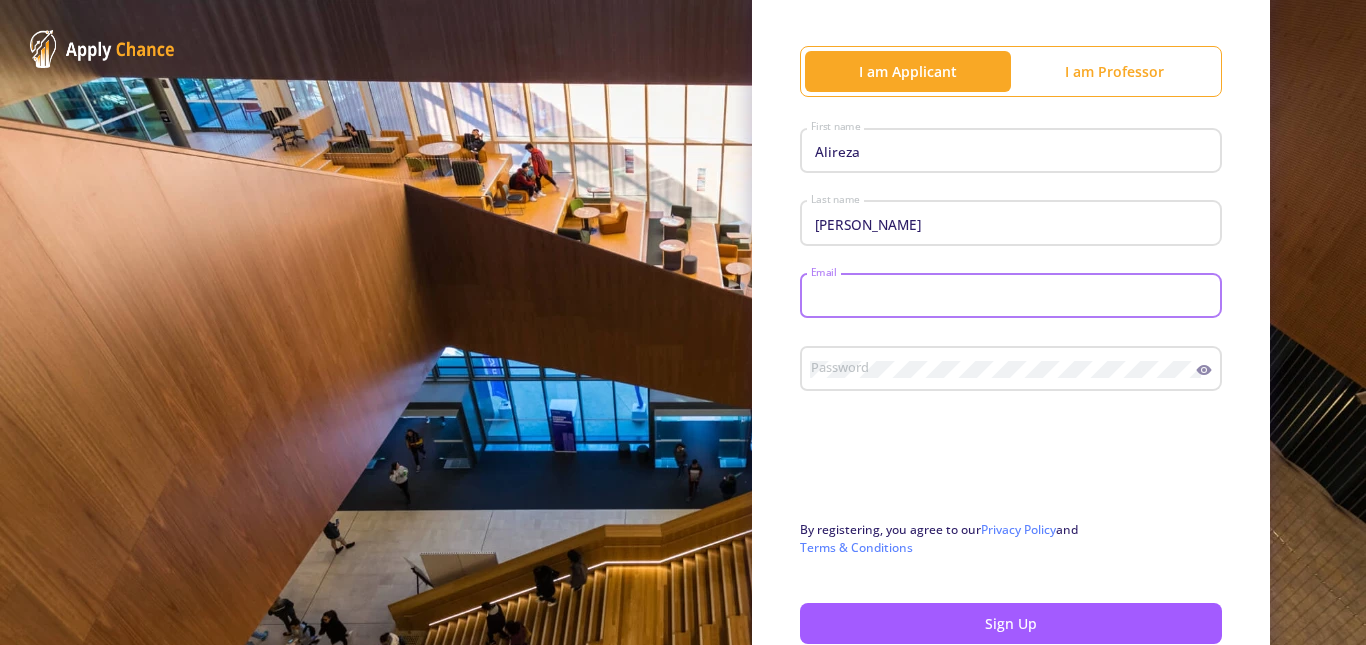 click on "Email" at bounding box center [1014, 297] 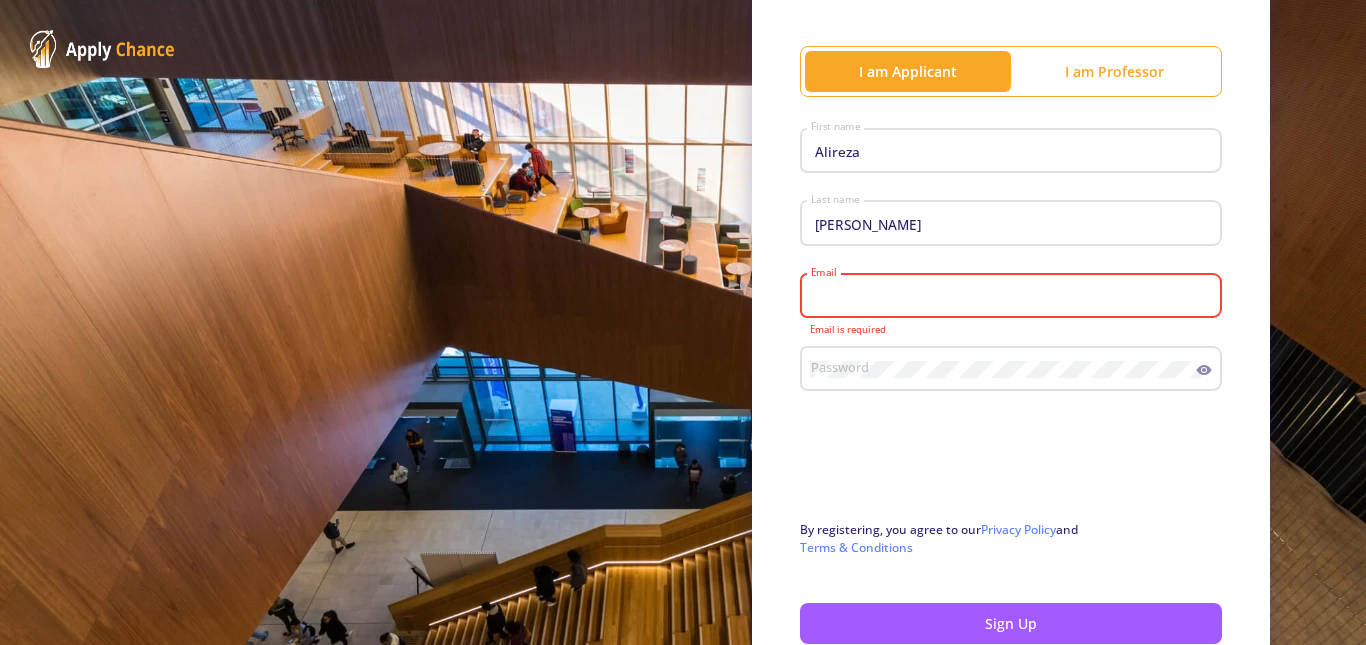 click on "Email" 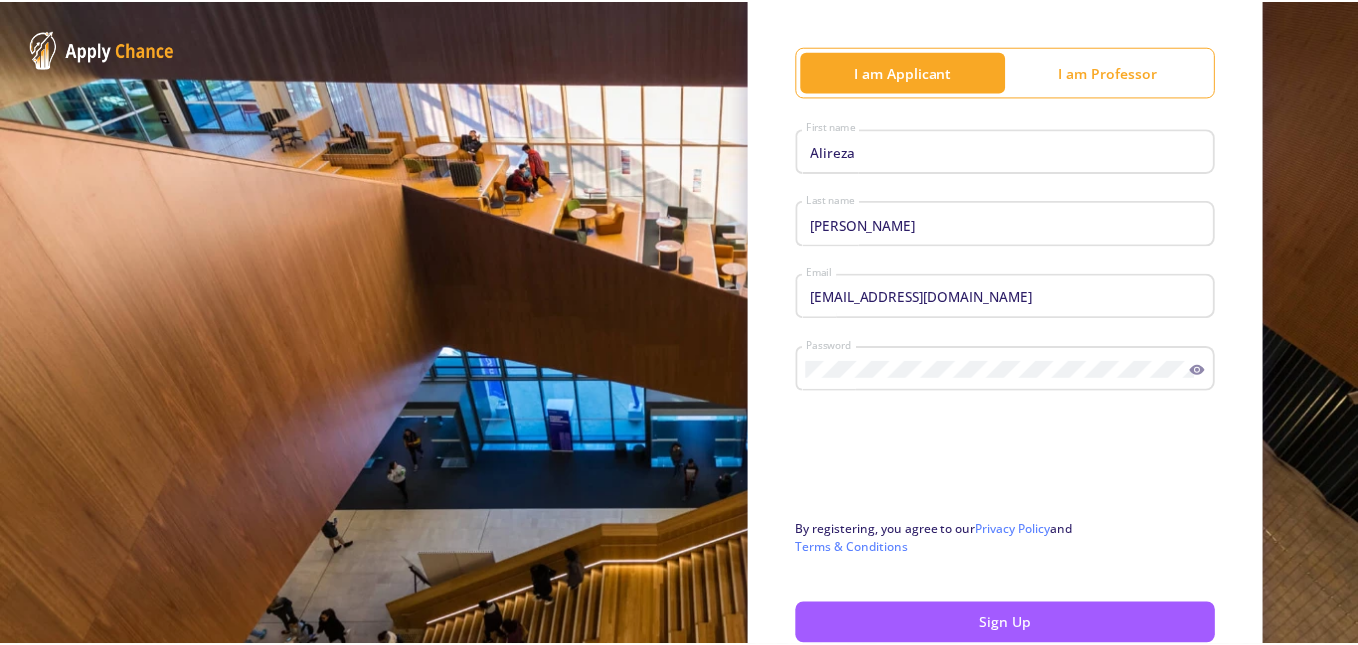 scroll, scrollTop: 333, scrollLeft: 0, axis: vertical 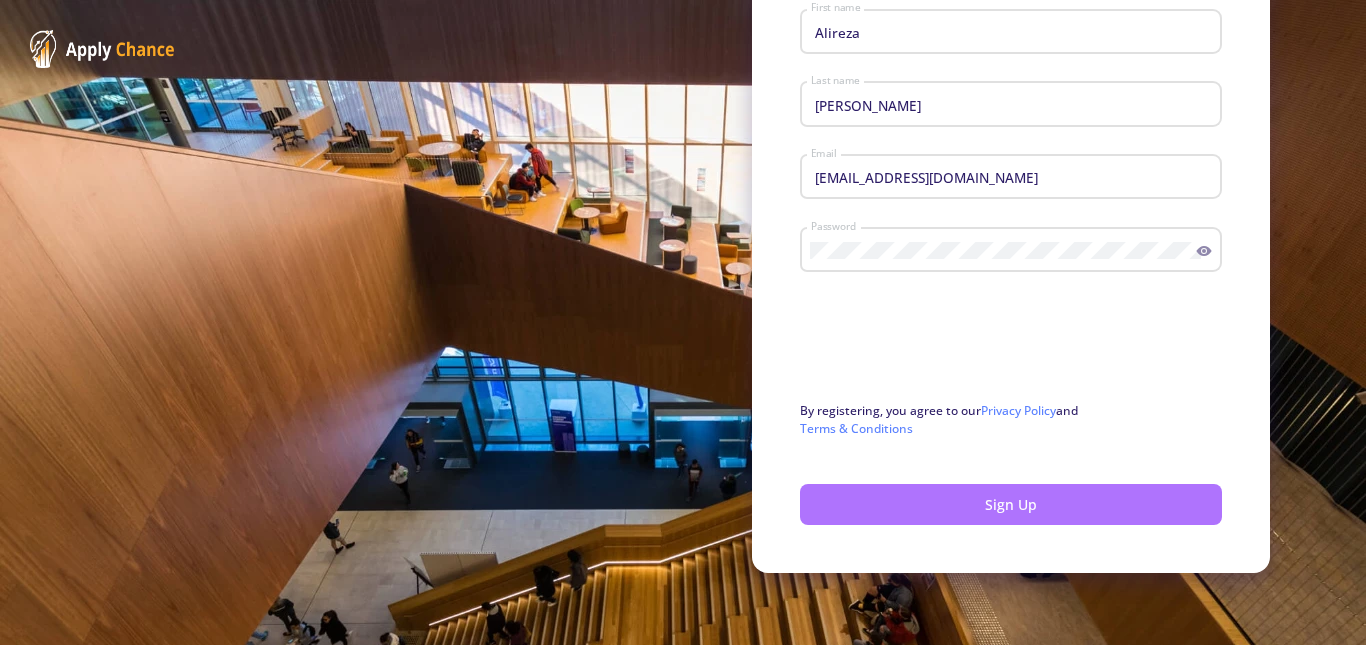 click on "Sign Up" 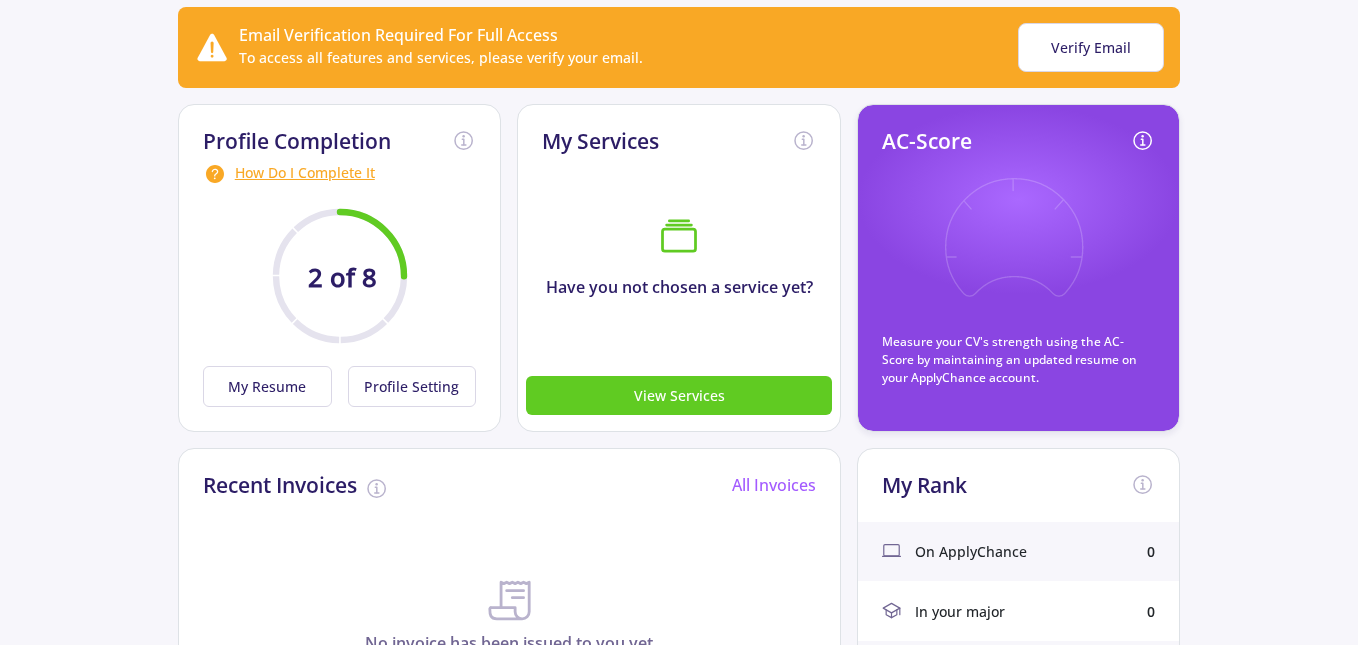 scroll, scrollTop: 300, scrollLeft: 0, axis: vertical 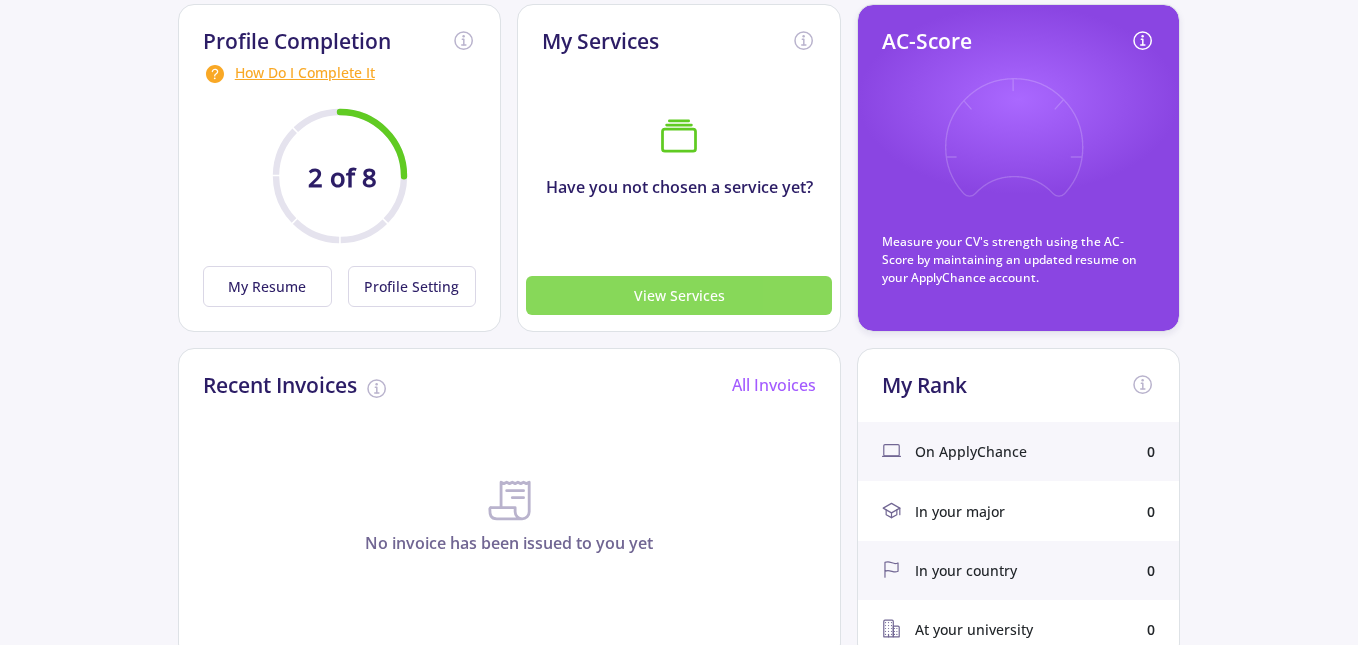 click on "View Services" 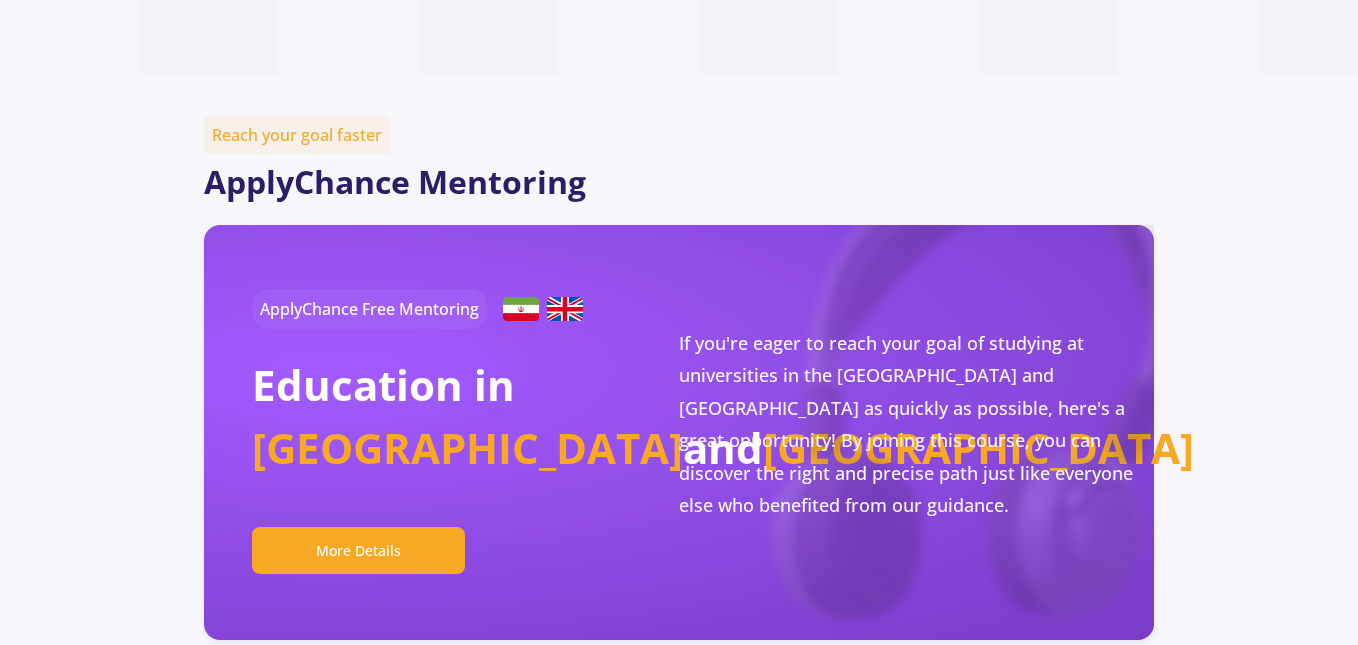 scroll, scrollTop: 0, scrollLeft: 0, axis: both 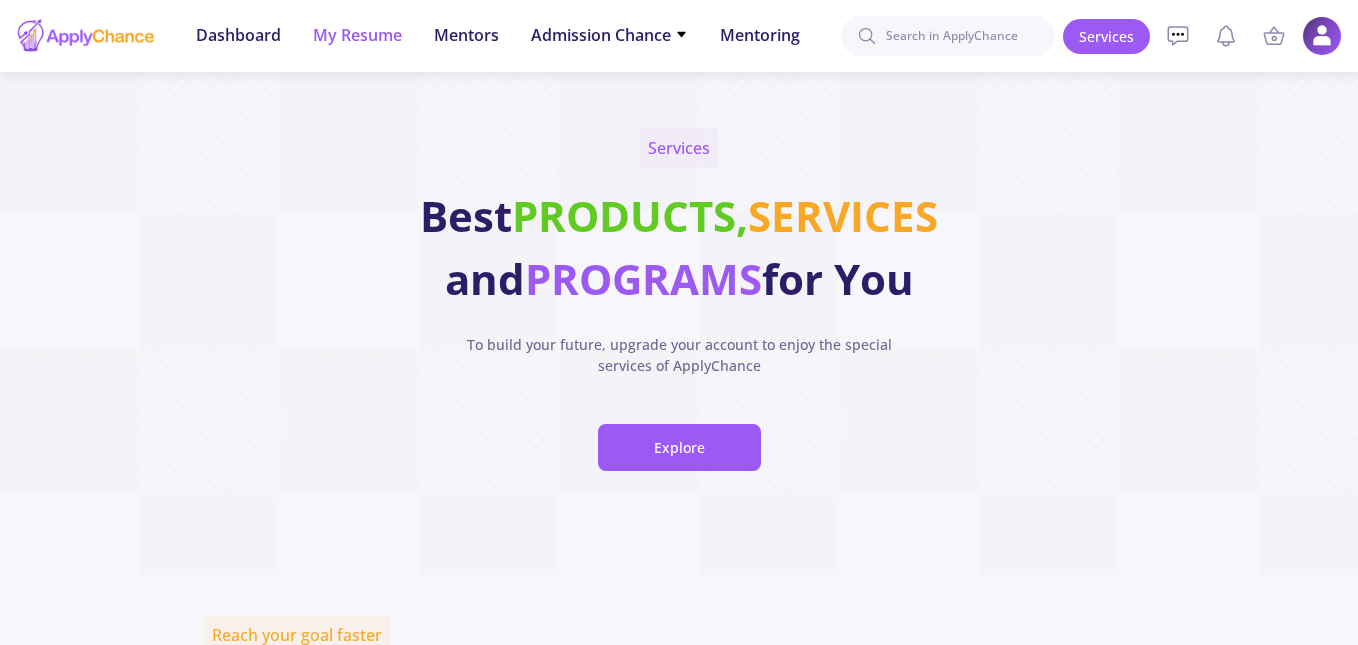 click on "My Resume" 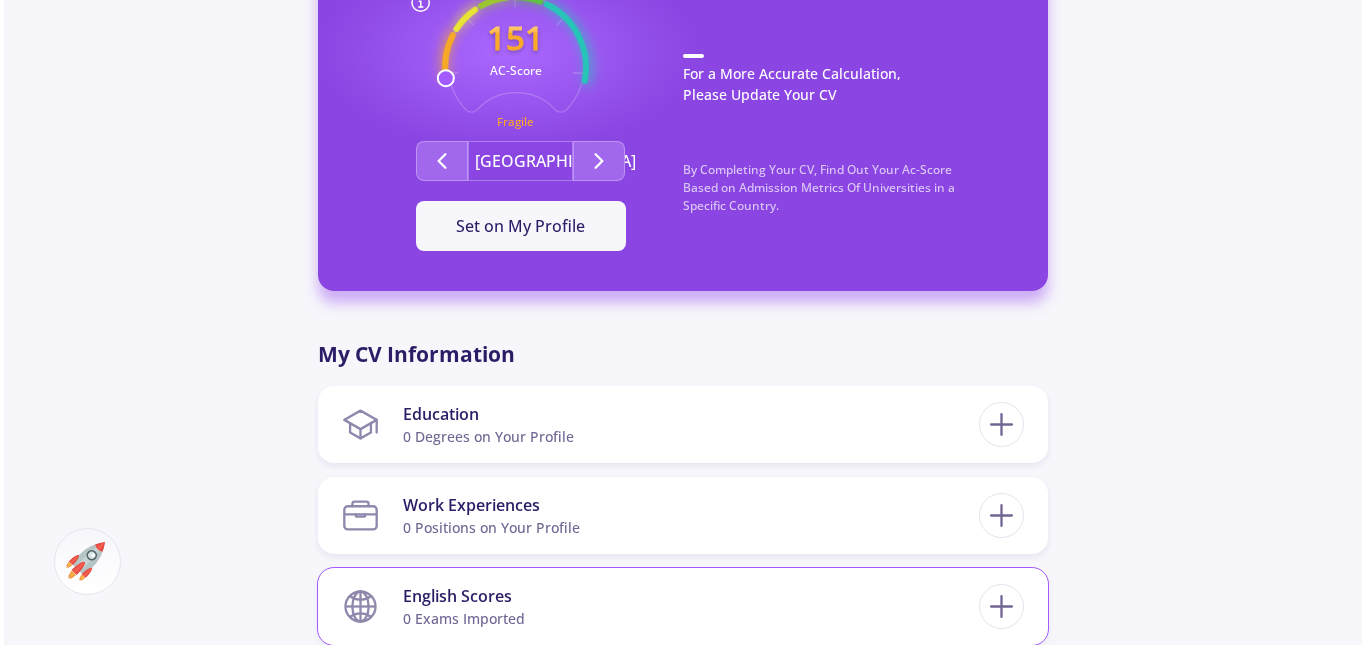 scroll, scrollTop: 800, scrollLeft: 0, axis: vertical 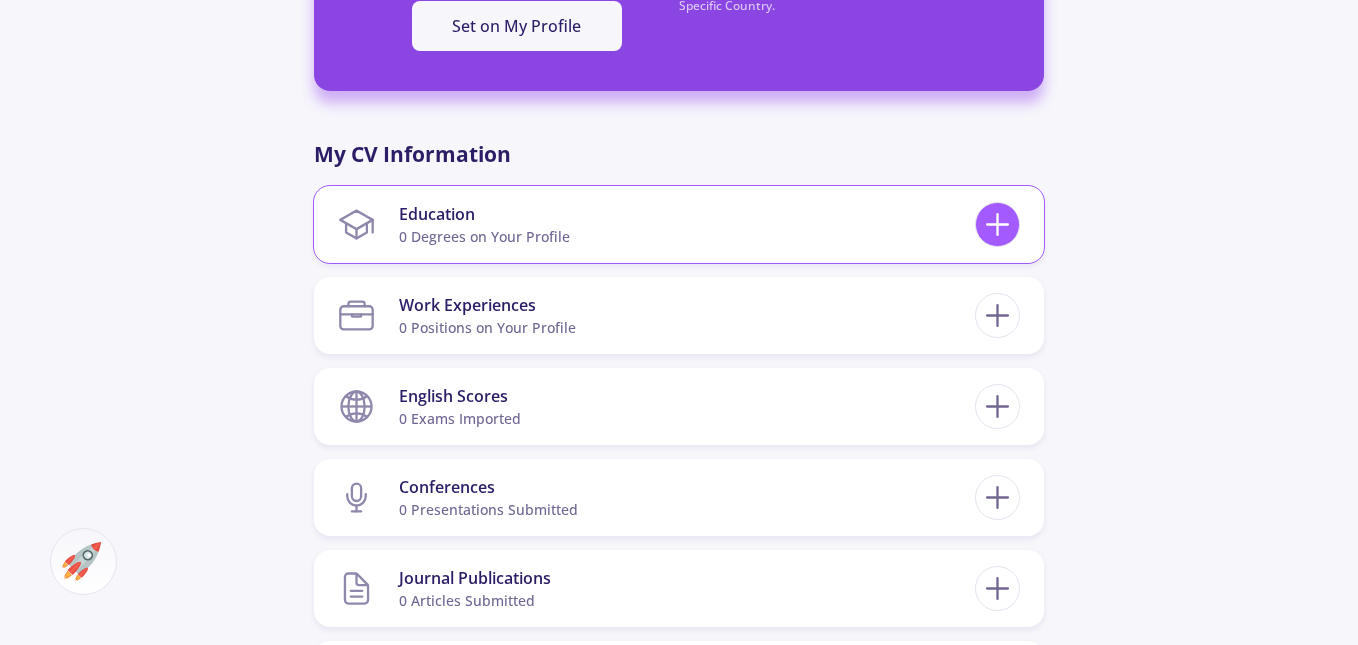 click 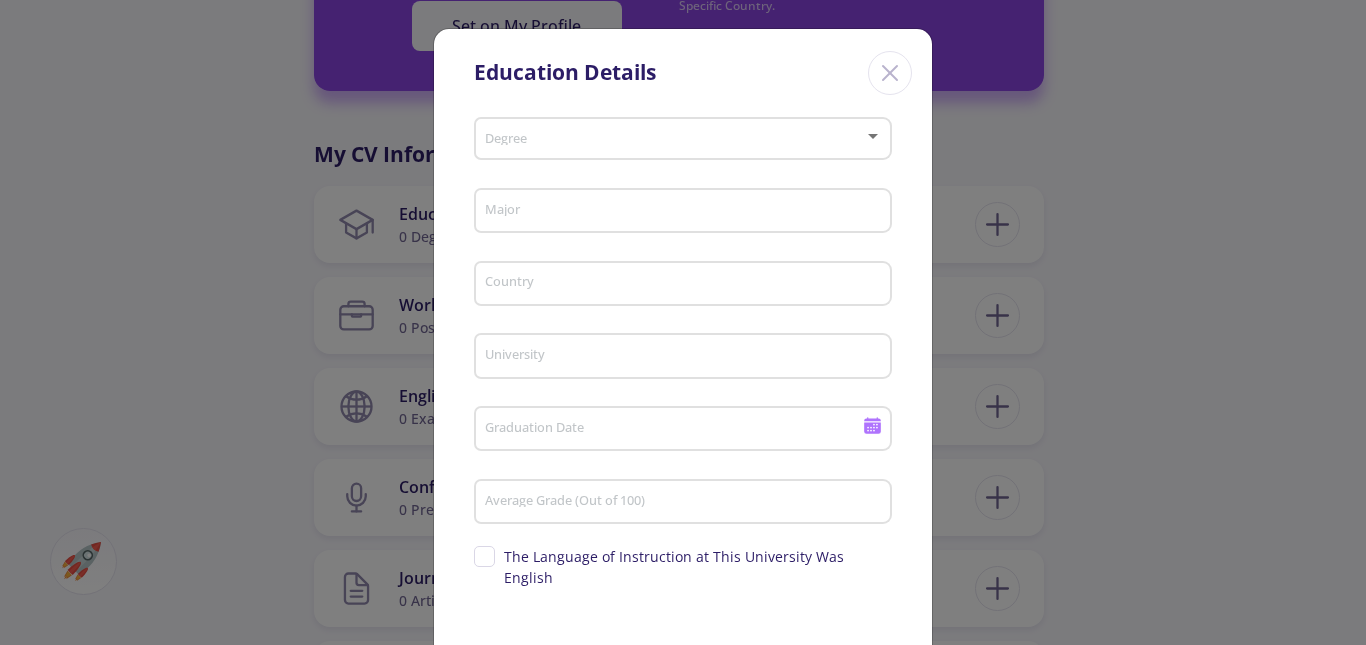 click on "Degree" at bounding box center [683, 135] 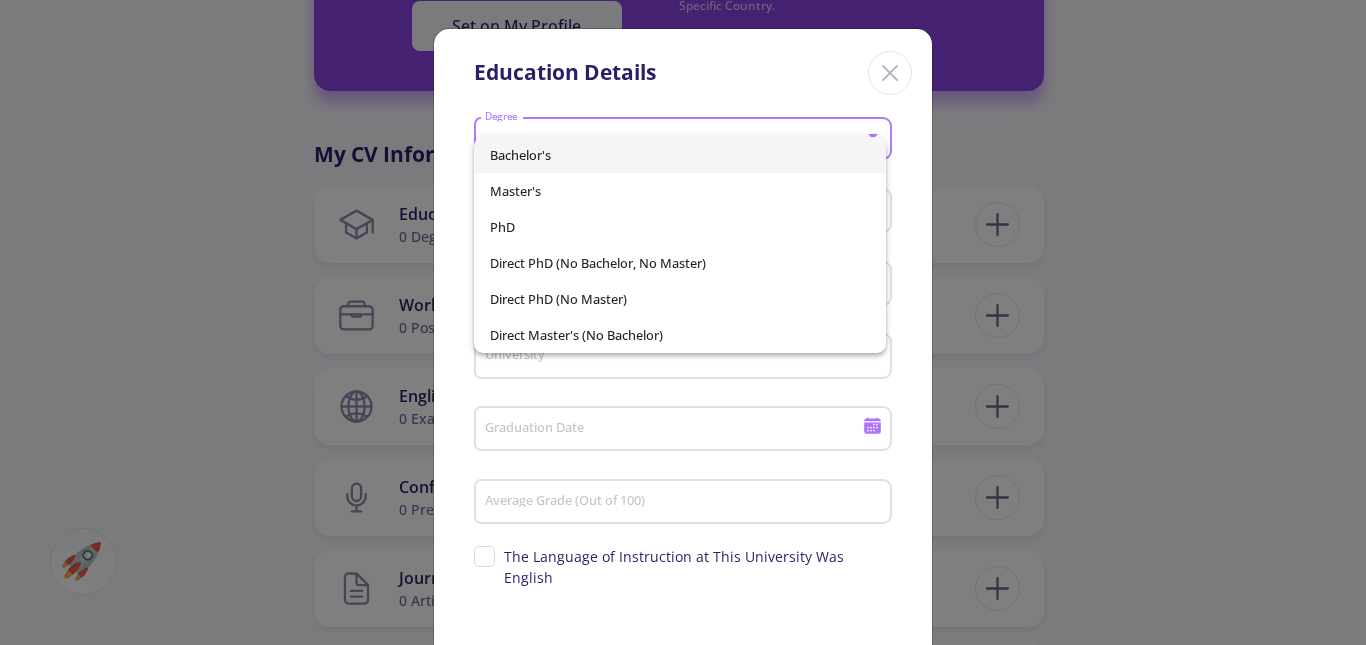 click on "Bachelor's" at bounding box center [680, 155] 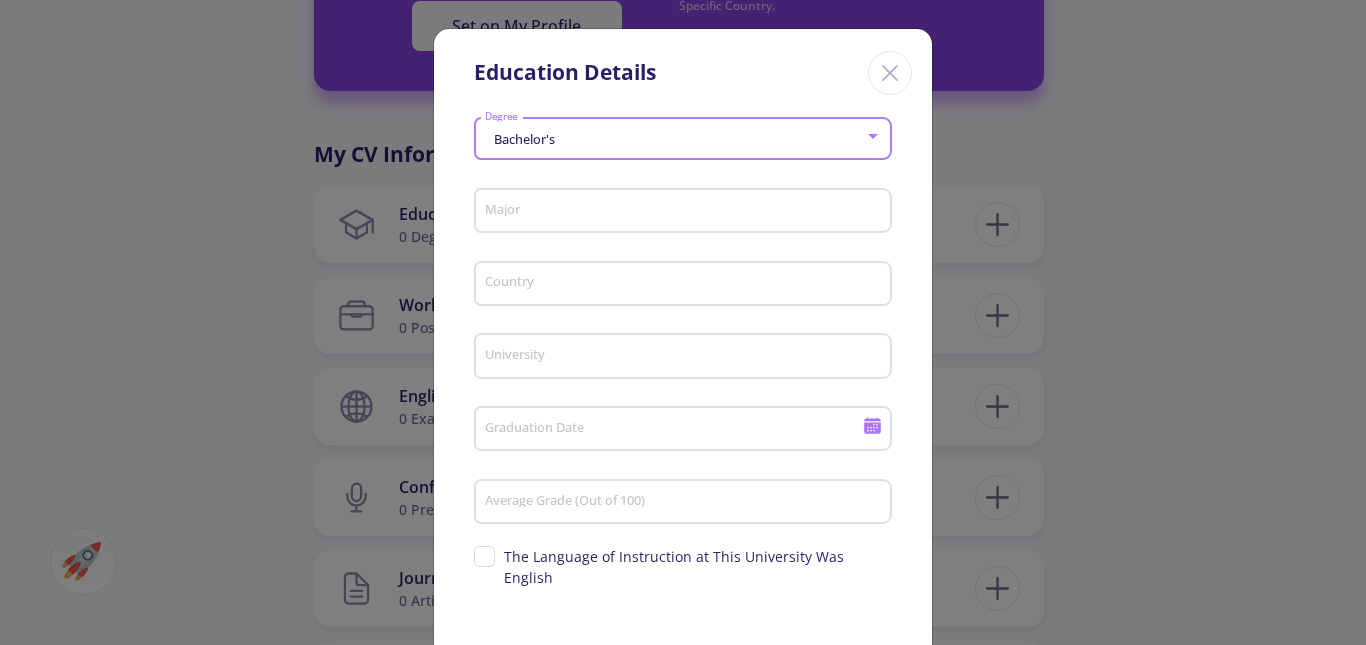 click on "Major" at bounding box center [686, 212] 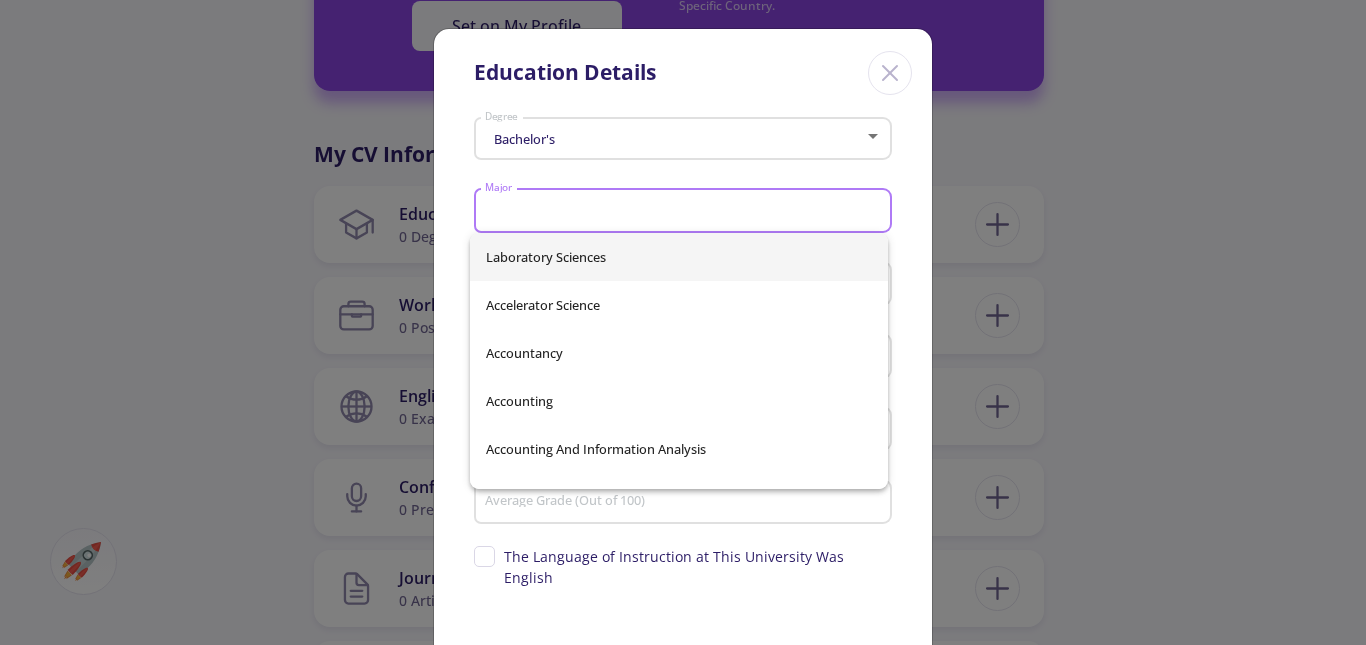 click on "Major" at bounding box center (686, 212) 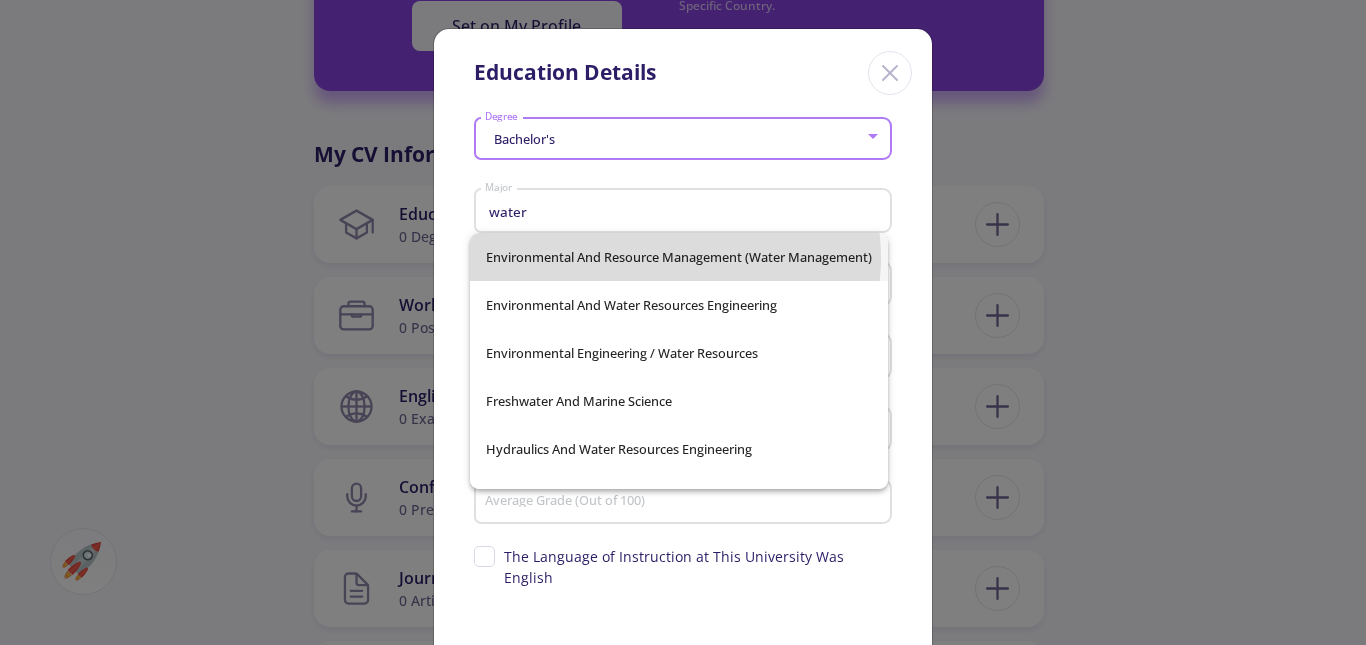 click on "Environmental And Resource Management (Water Management)" at bounding box center (679, 257) 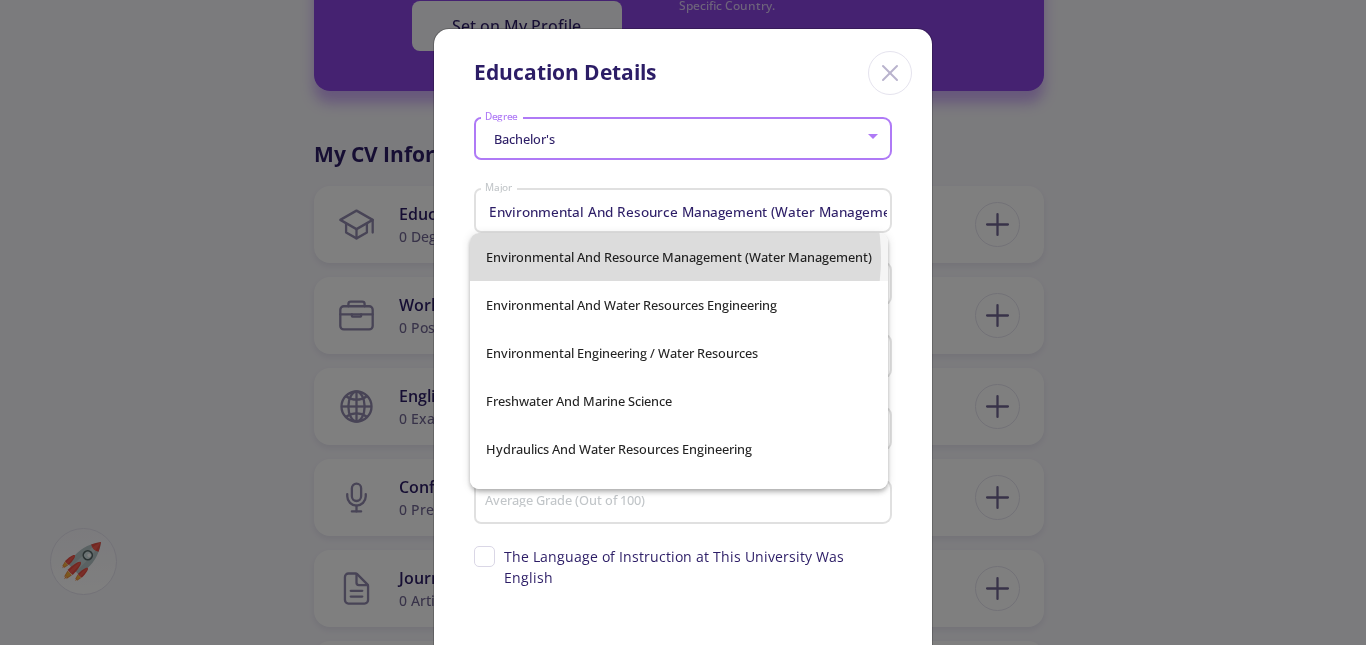 scroll, scrollTop: 0, scrollLeft: 34, axis: horizontal 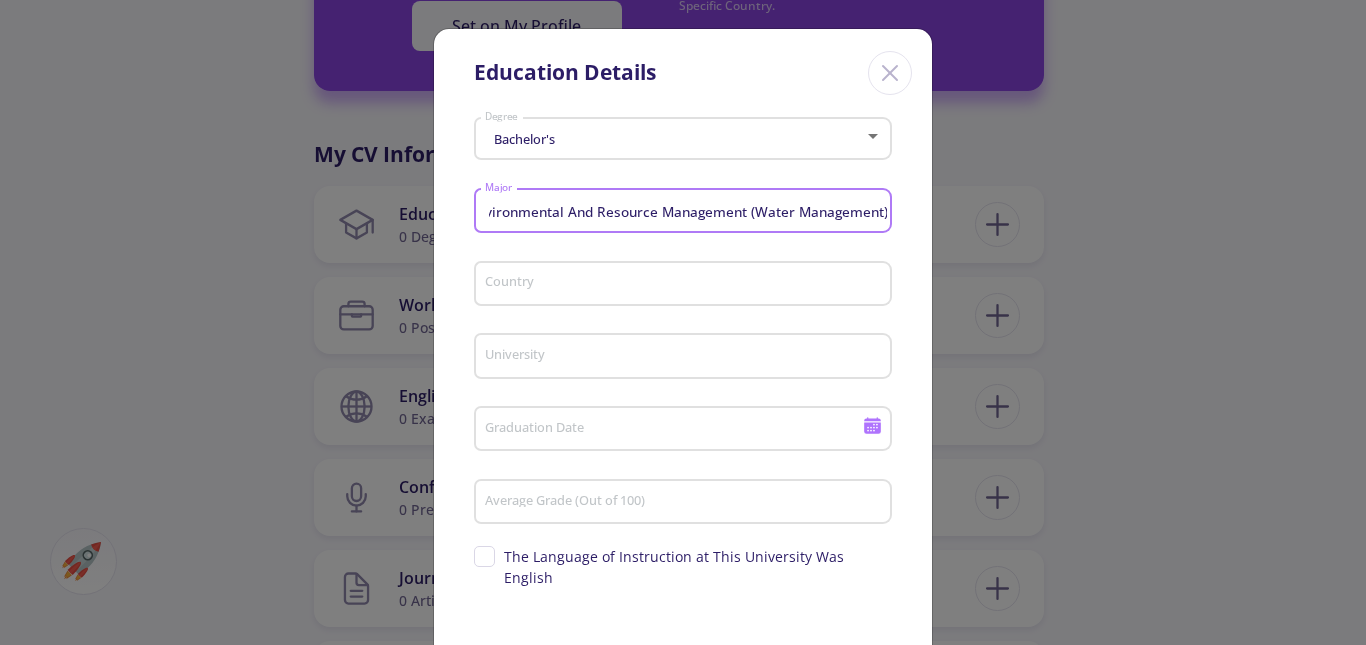 click on "Country" at bounding box center [686, 285] 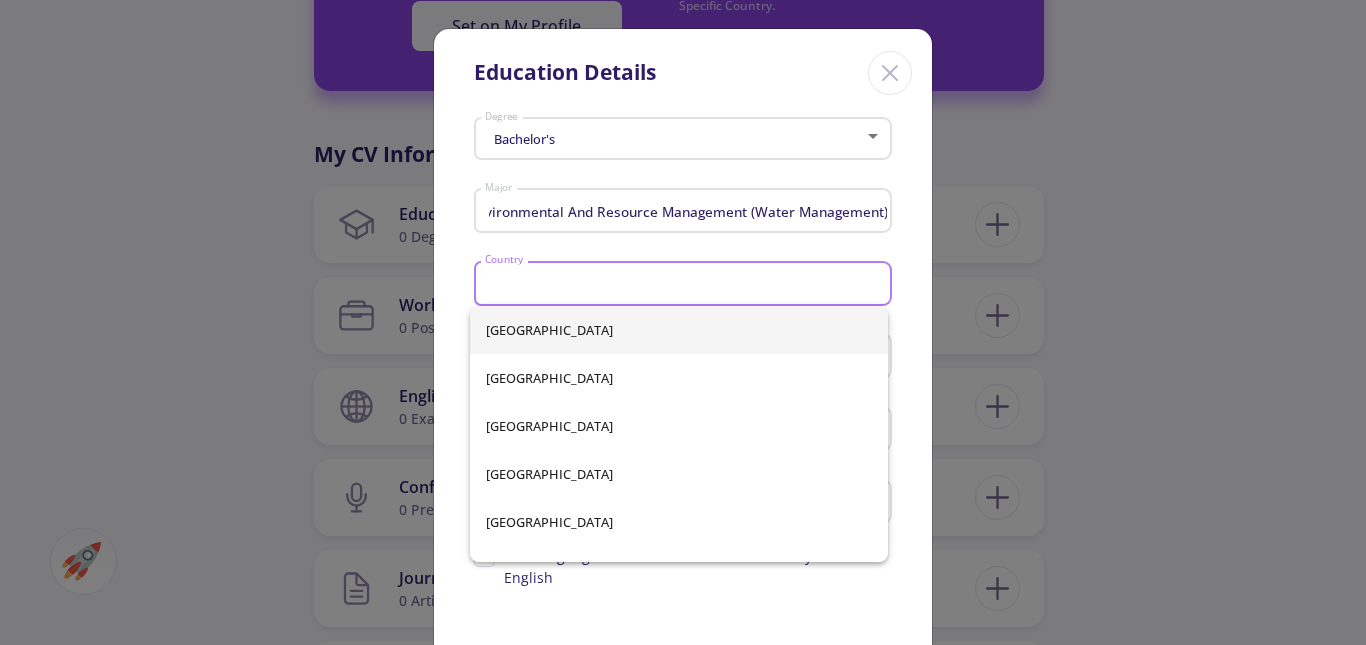 scroll, scrollTop: 0, scrollLeft: 0, axis: both 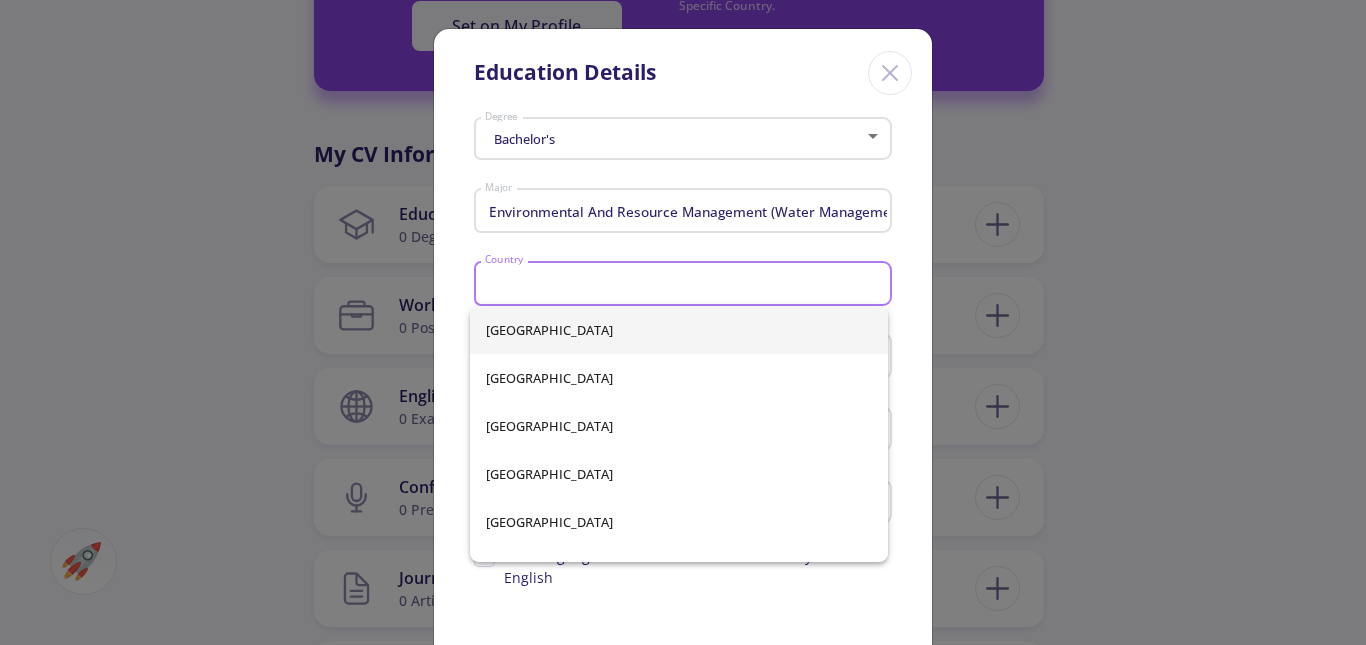 type on "Iran" 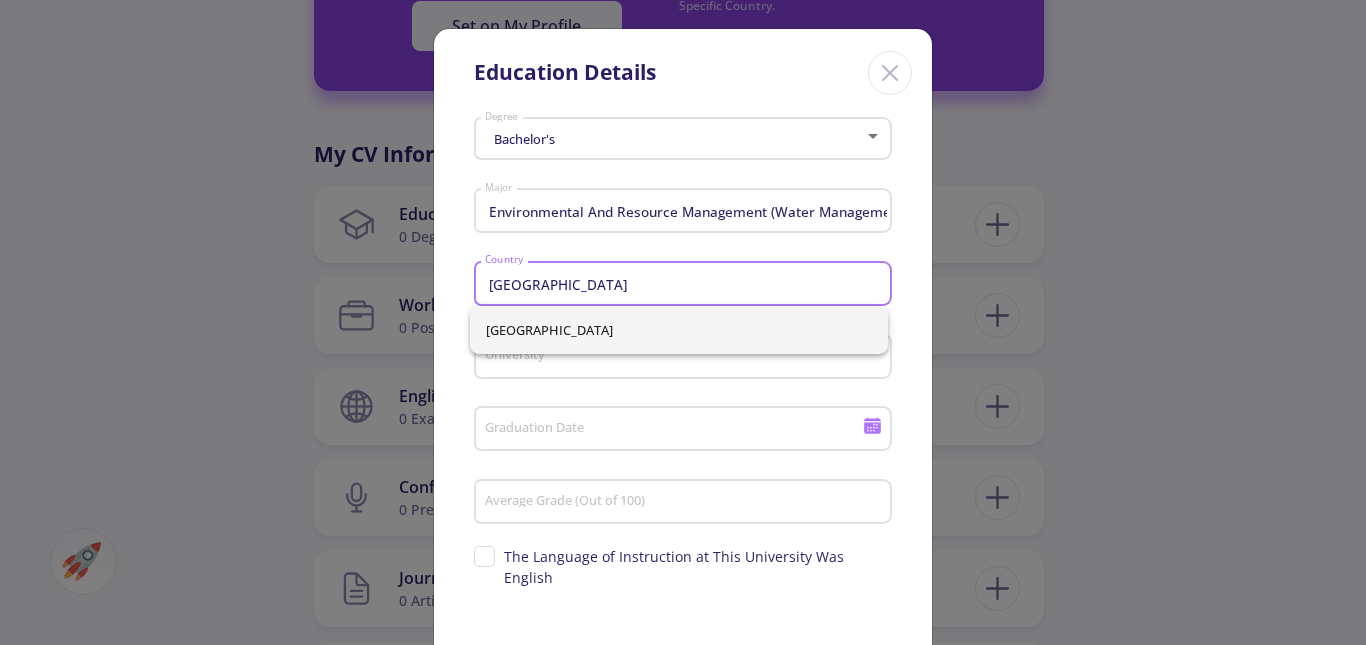 click on "University" at bounding box center (686, 357) 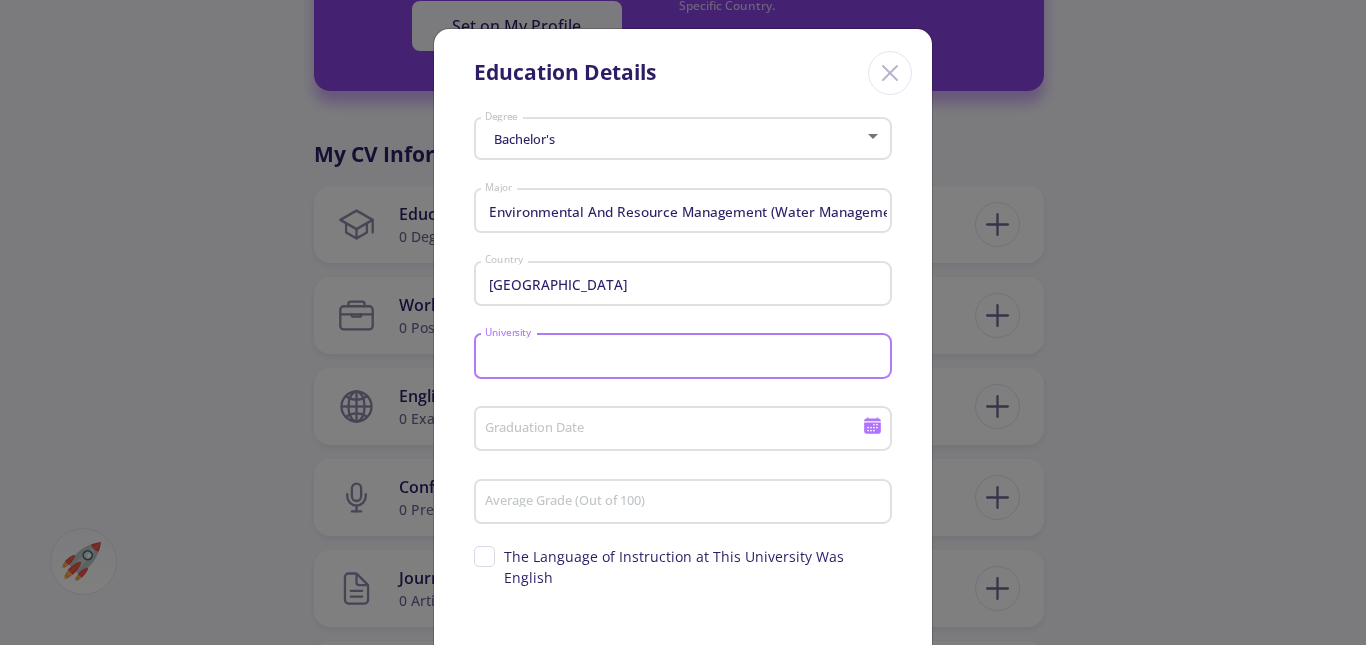click on "Iran" at bounding box center (686, 285) 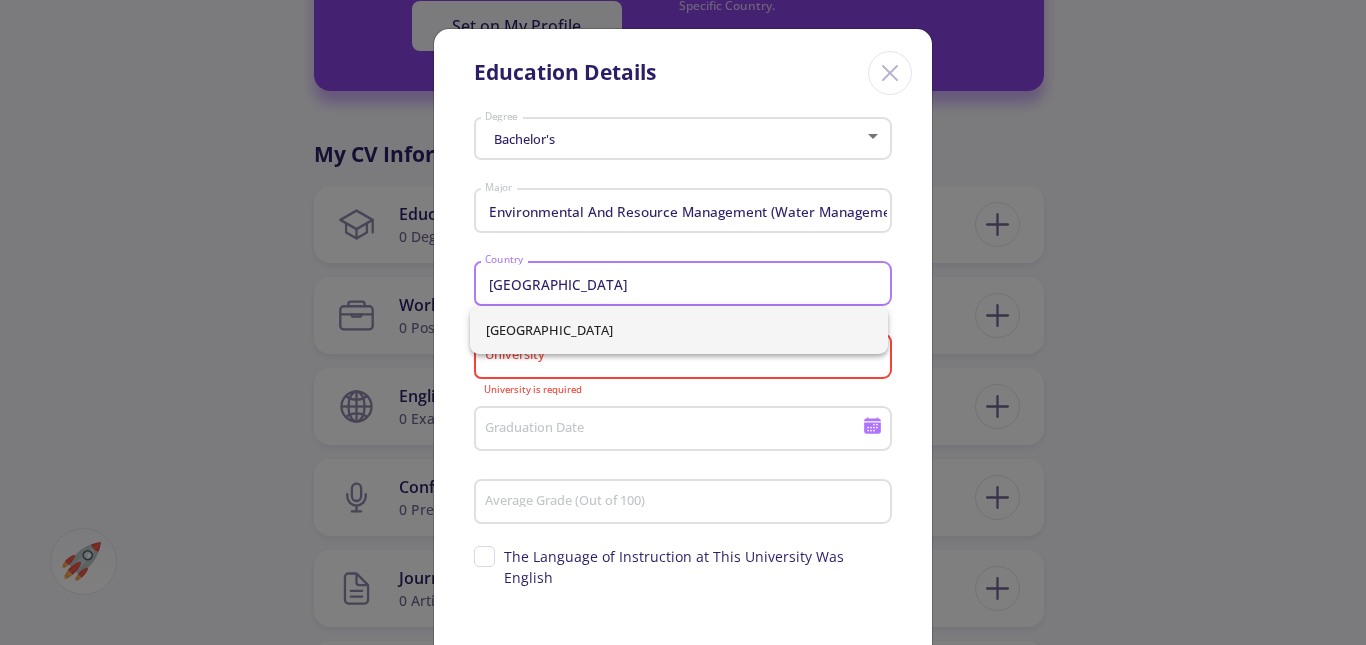 click on "Iran" at bounding box center (679, 330) 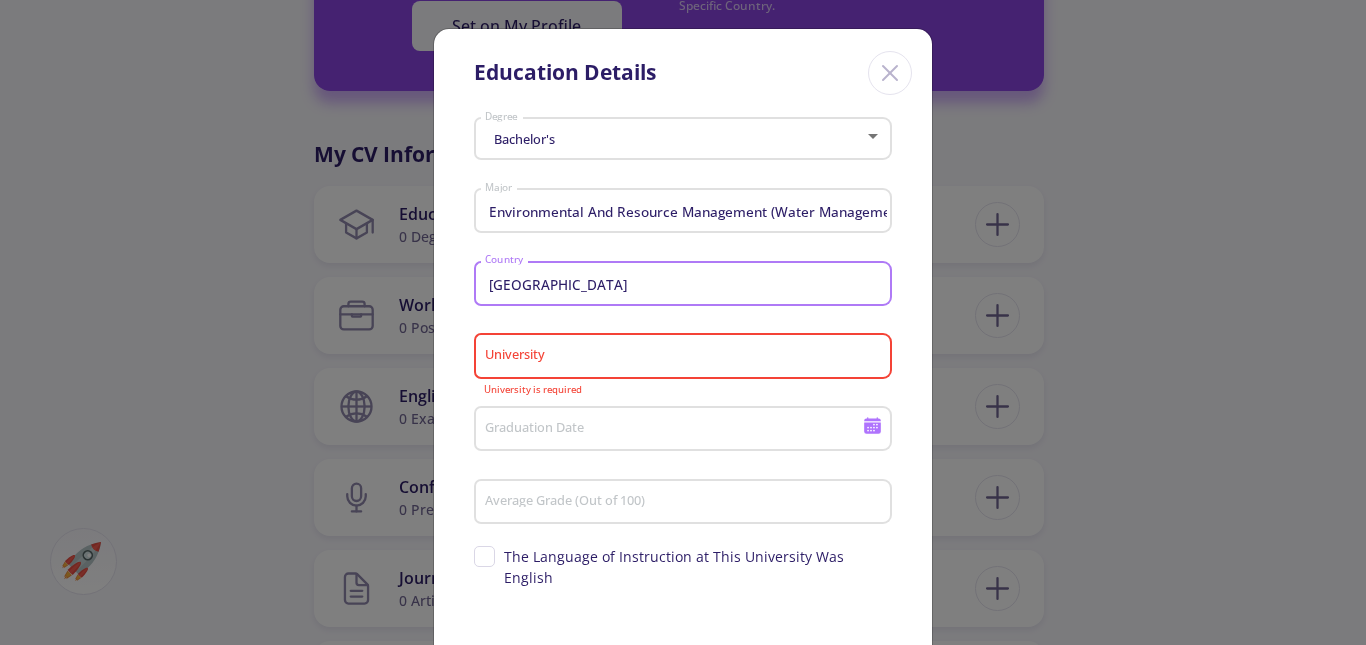 click on "University" at bounding box center [686, 357] 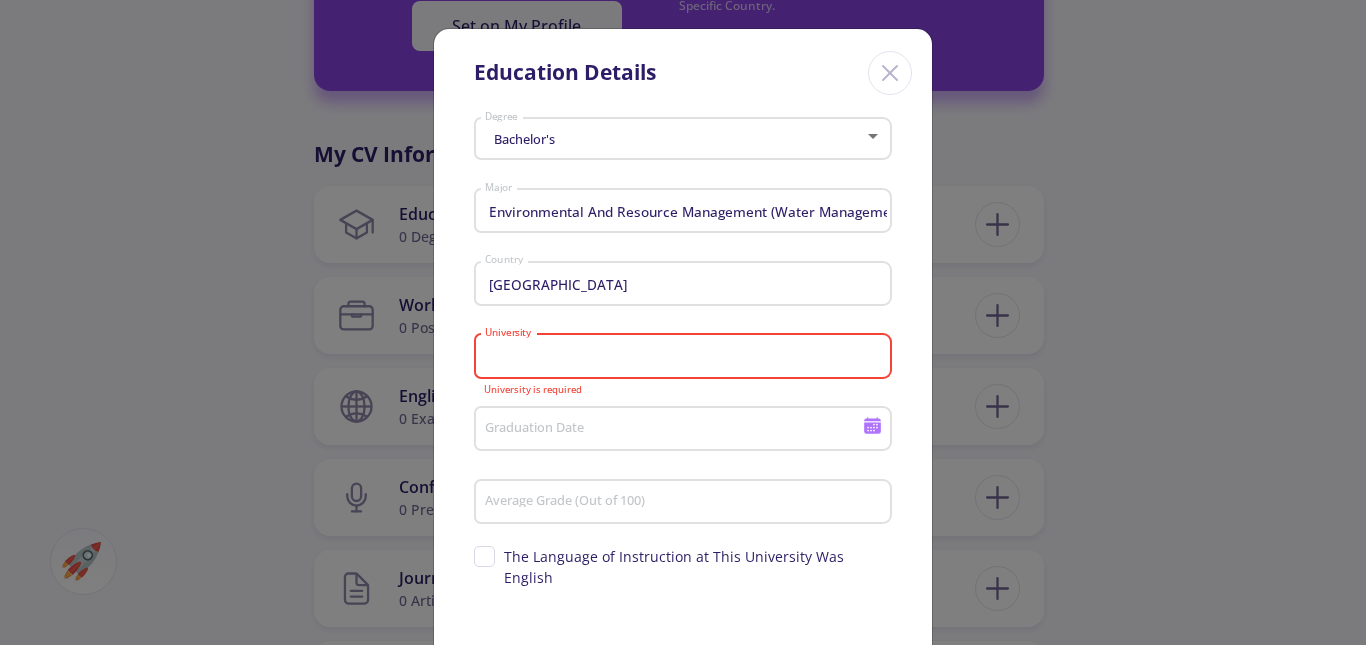 click on "University" at bounding box center (686, 357) 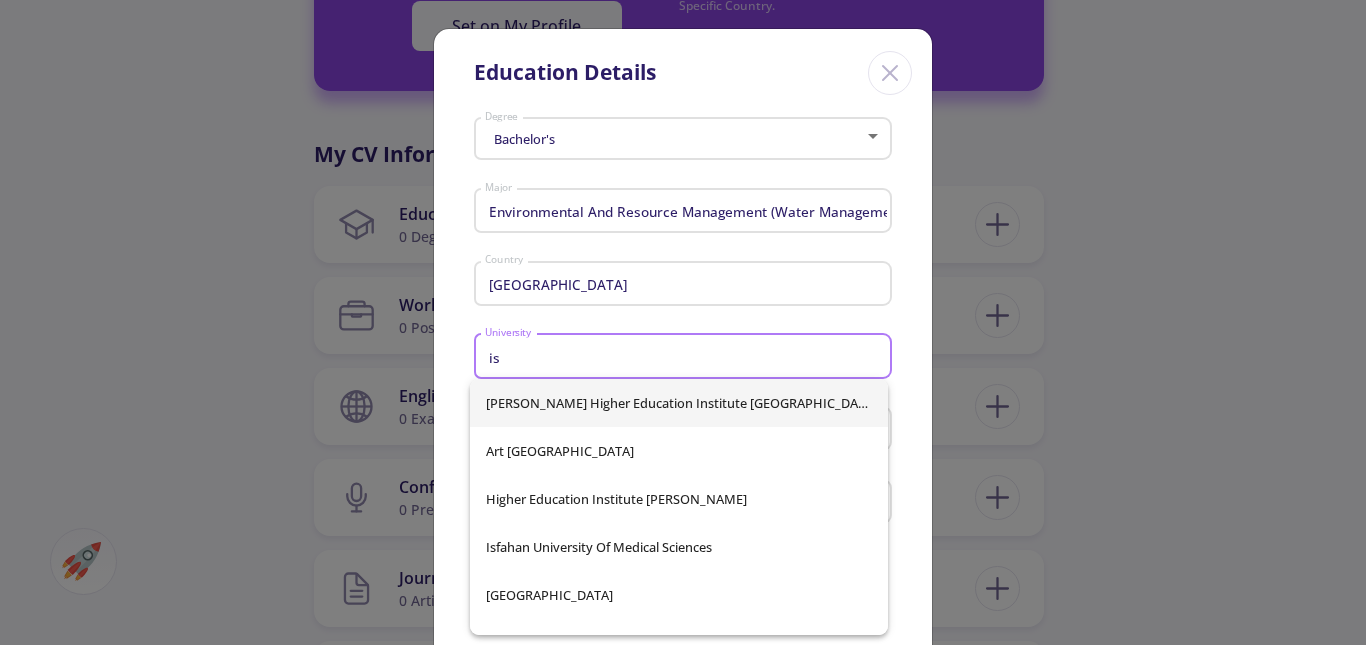 type on "i" 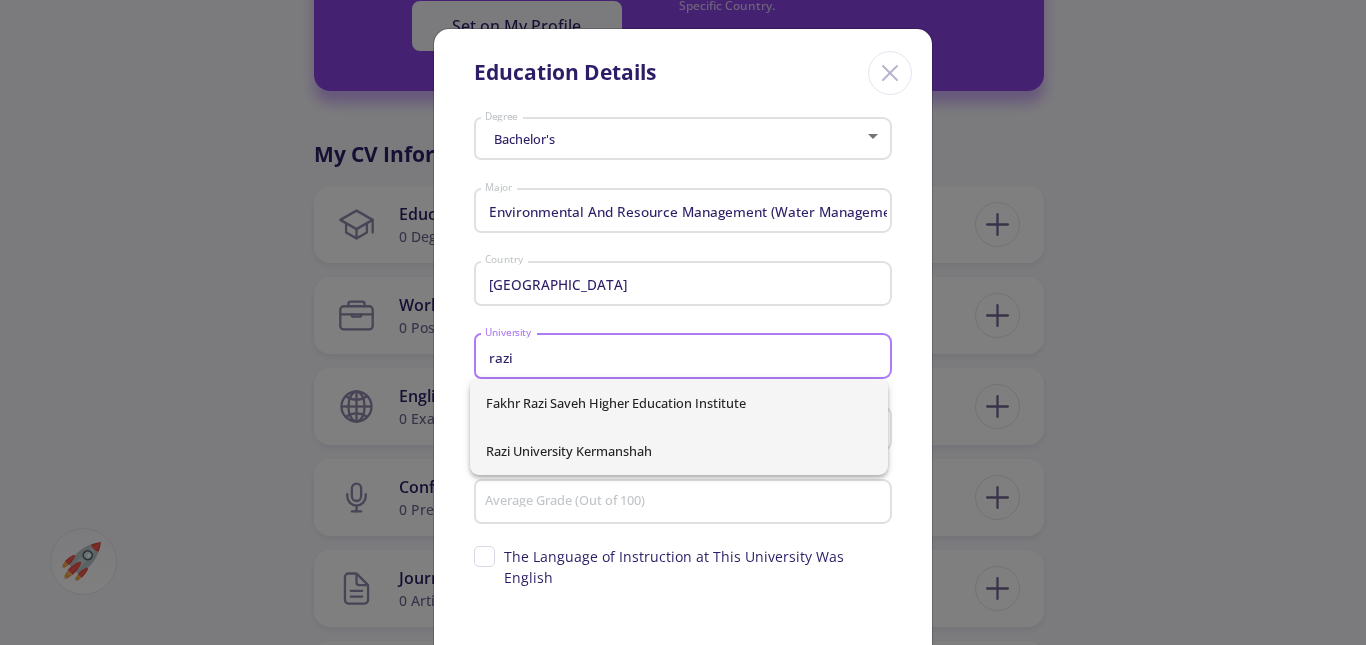 click on "Razi University Kermanshah" at bounding box center (679, 451) 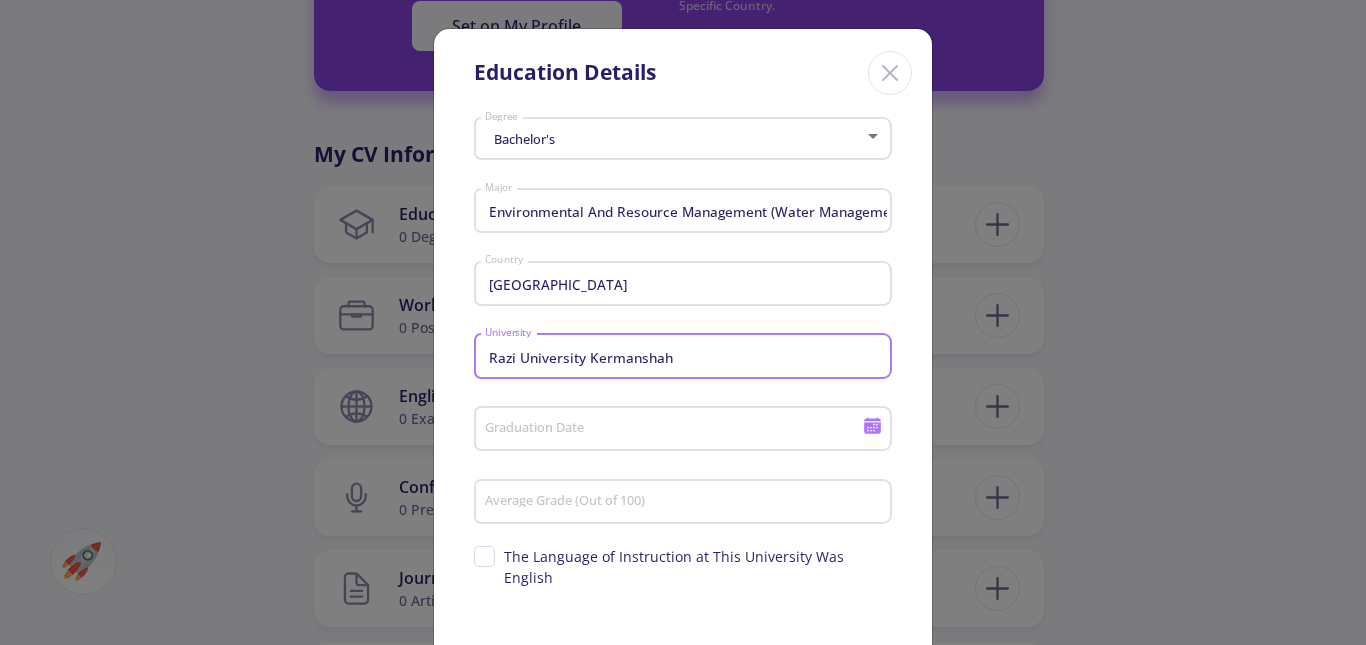 scroll, scrollTop: 100, scrollLeft: 0, axis: vertical 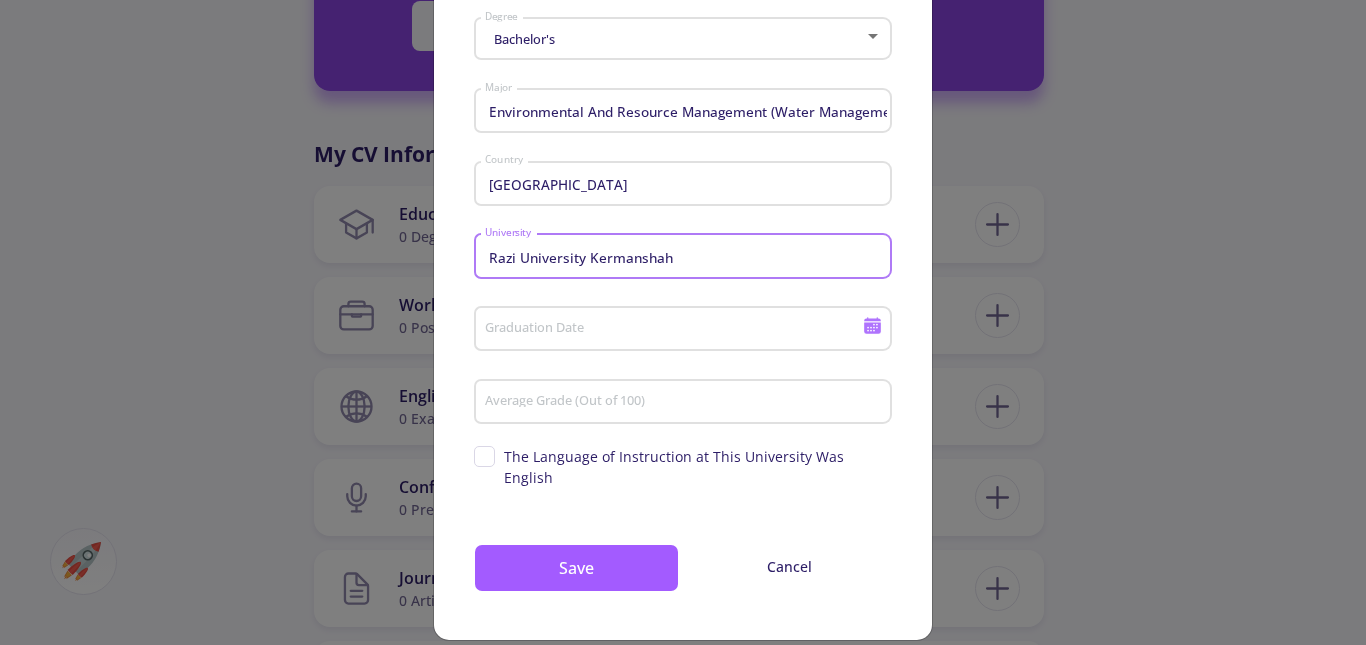 click on "Graduation Date" at bounding box center [676, 330] 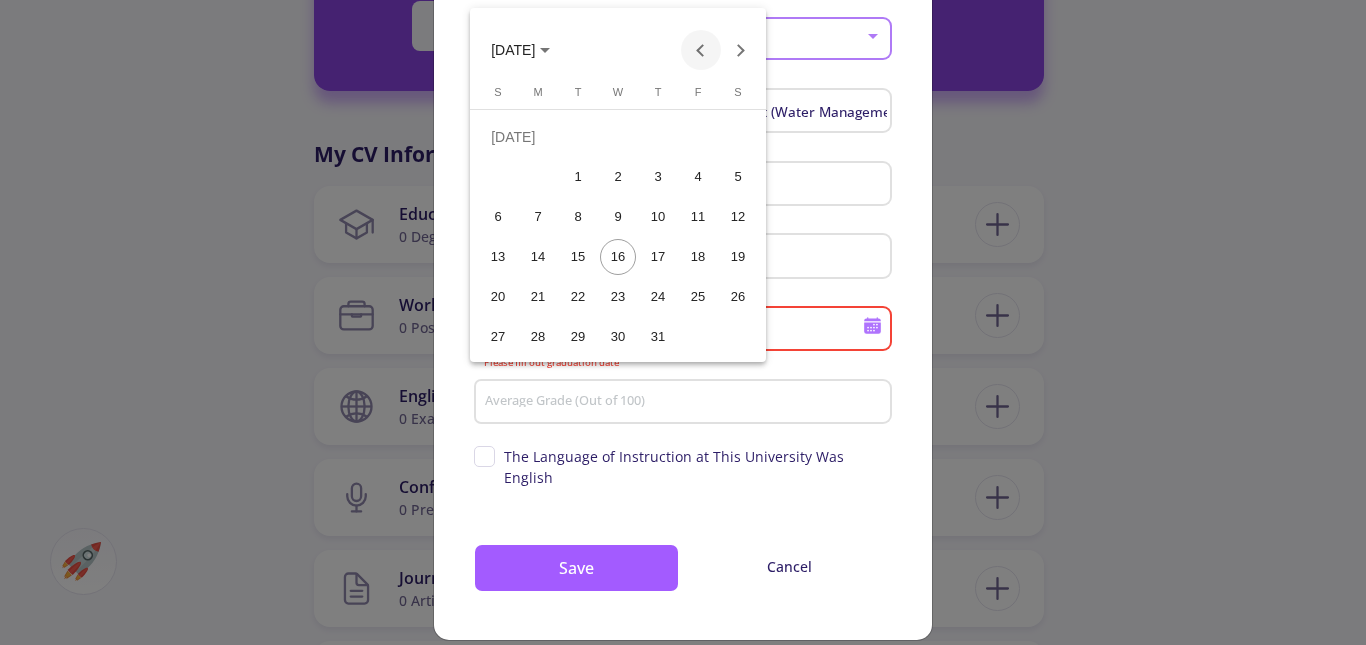 click at bounding box center (701, 50) 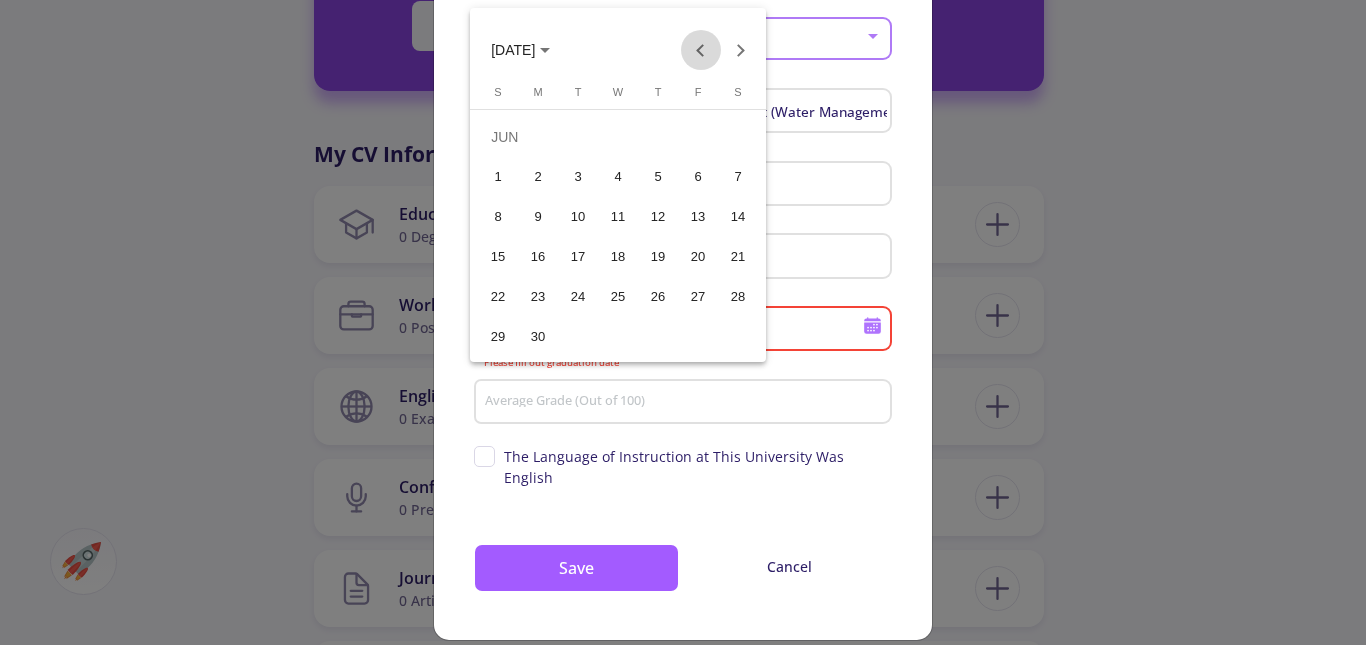 click at bounding box center [701, 50] 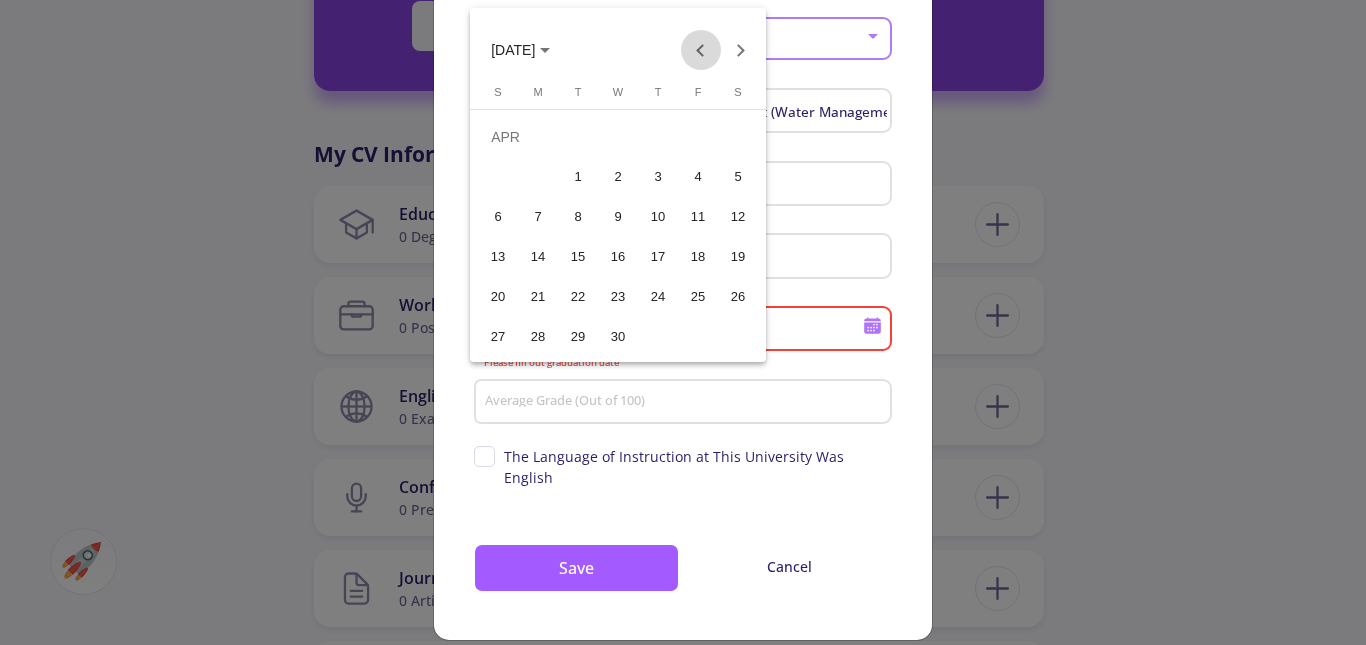 click at bounding box center (701, 50) 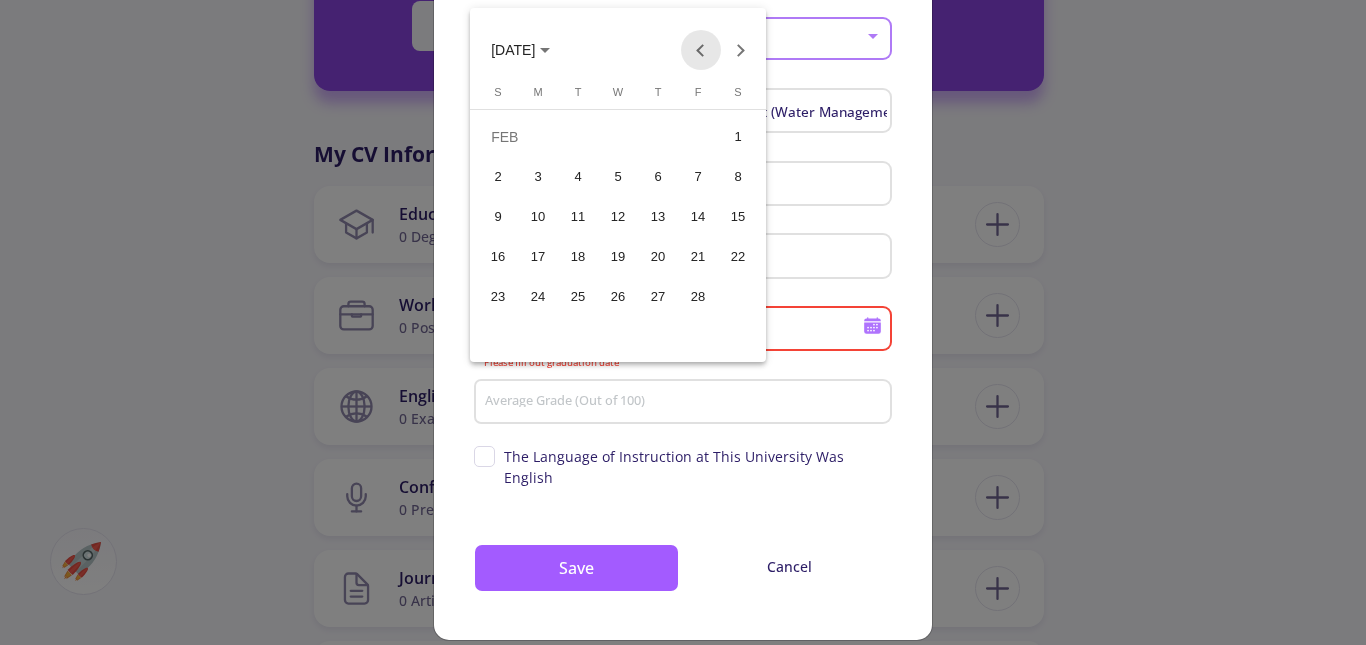 click at bounding box center [701, 50] 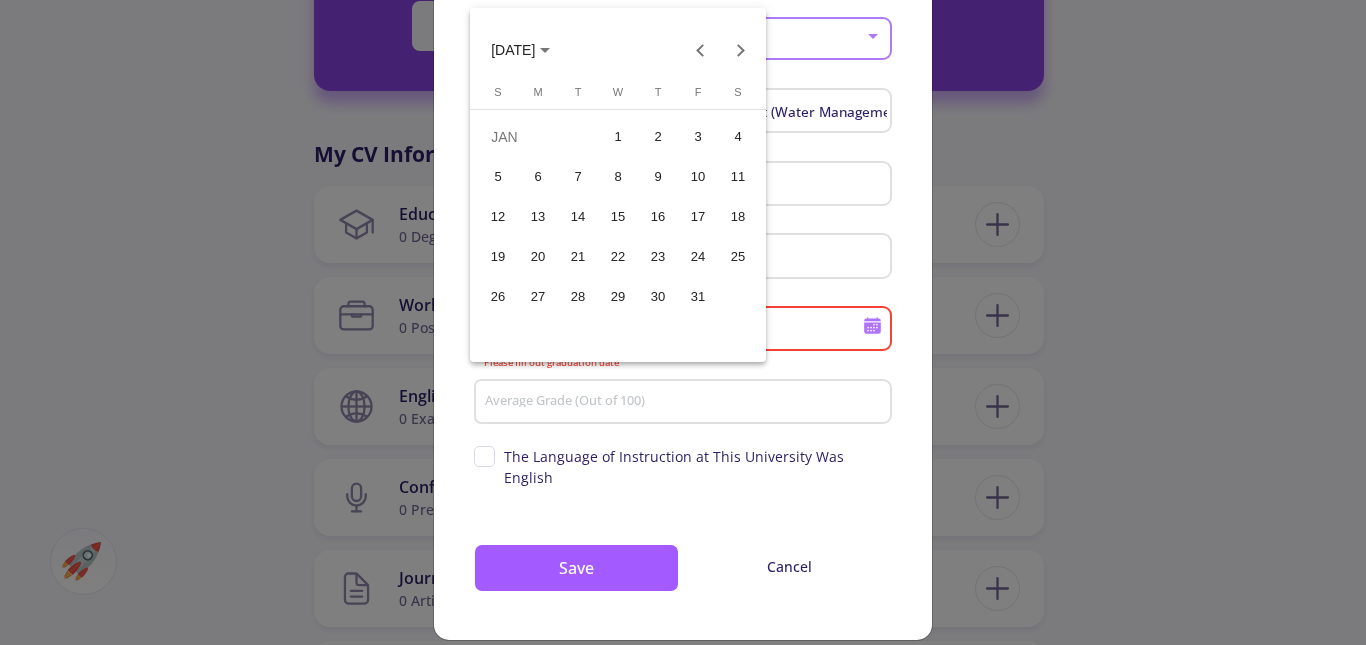 click on "JAN 2025" at bounding box center (513, 51) 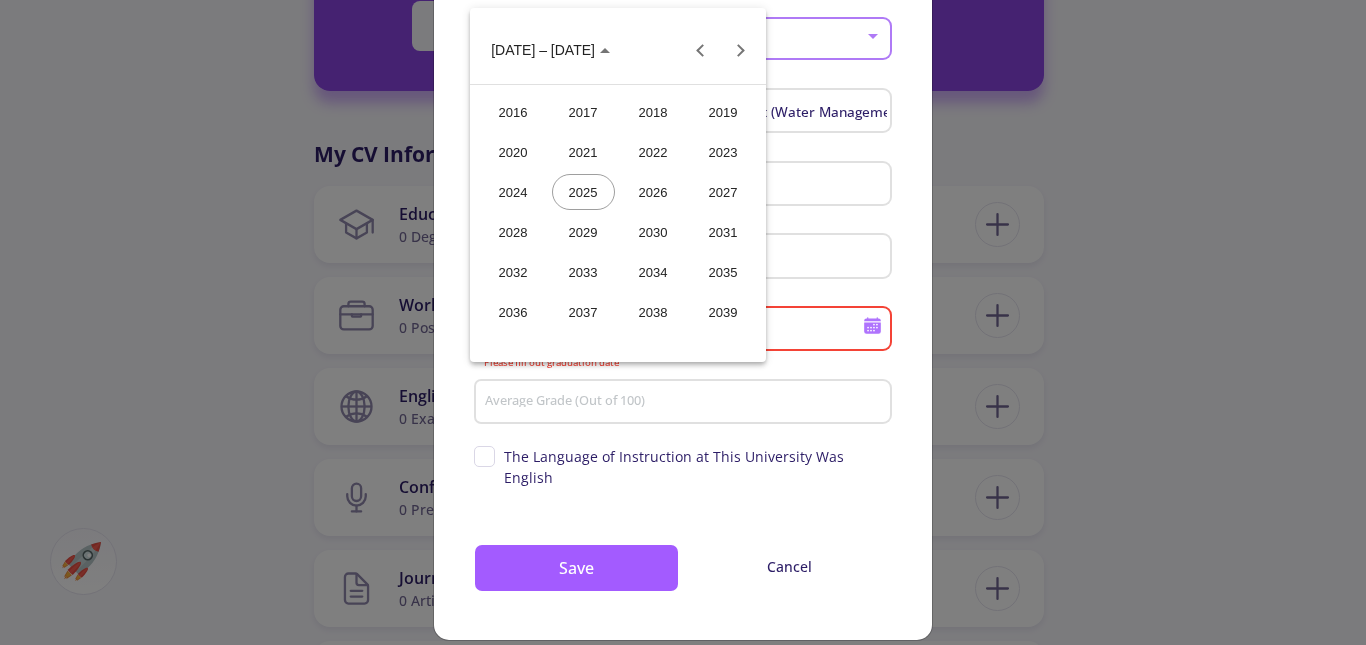 click on "2018" at bounding box center [653, 112] 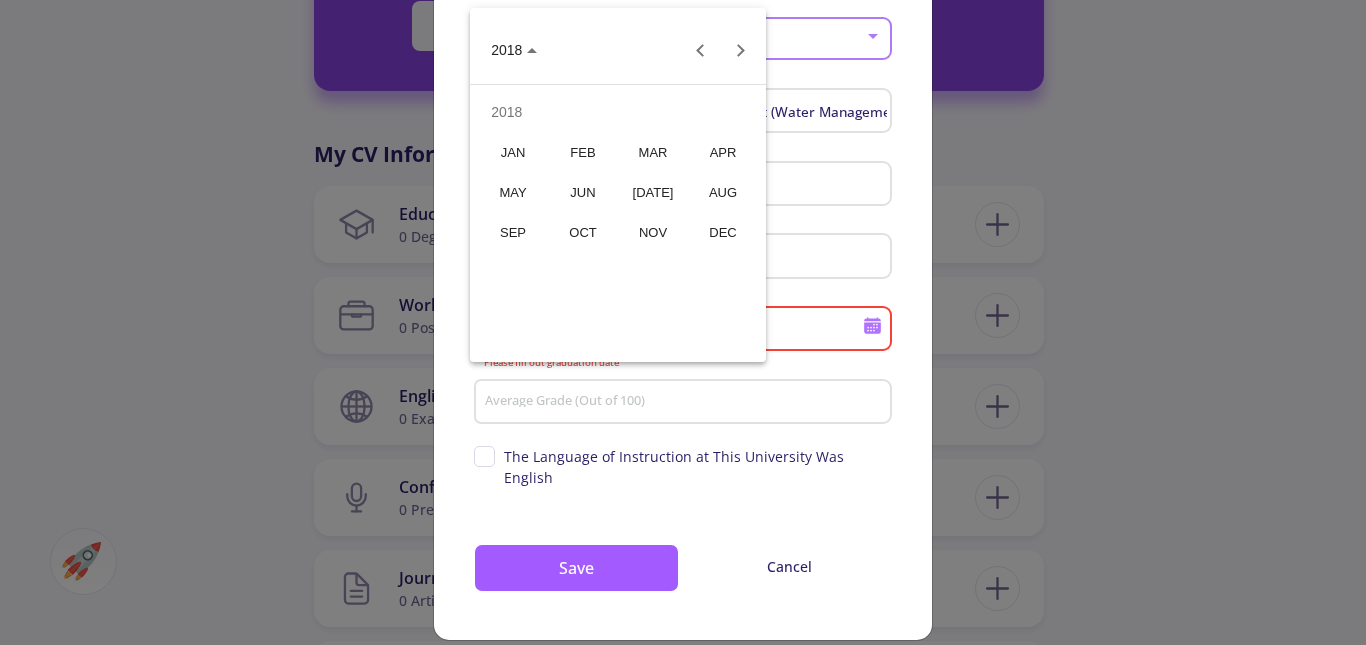 click on "SEP" at bounding box center (513, 232) 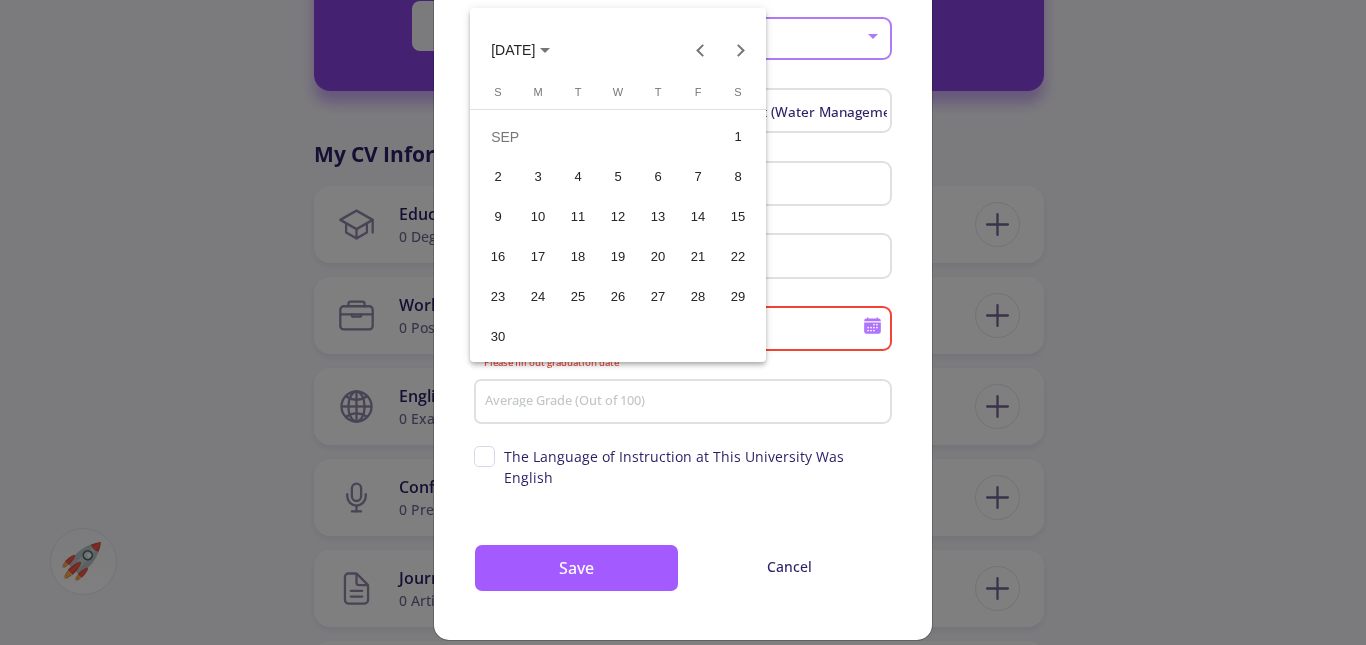 click on "11" at bounding box center [578, 217] 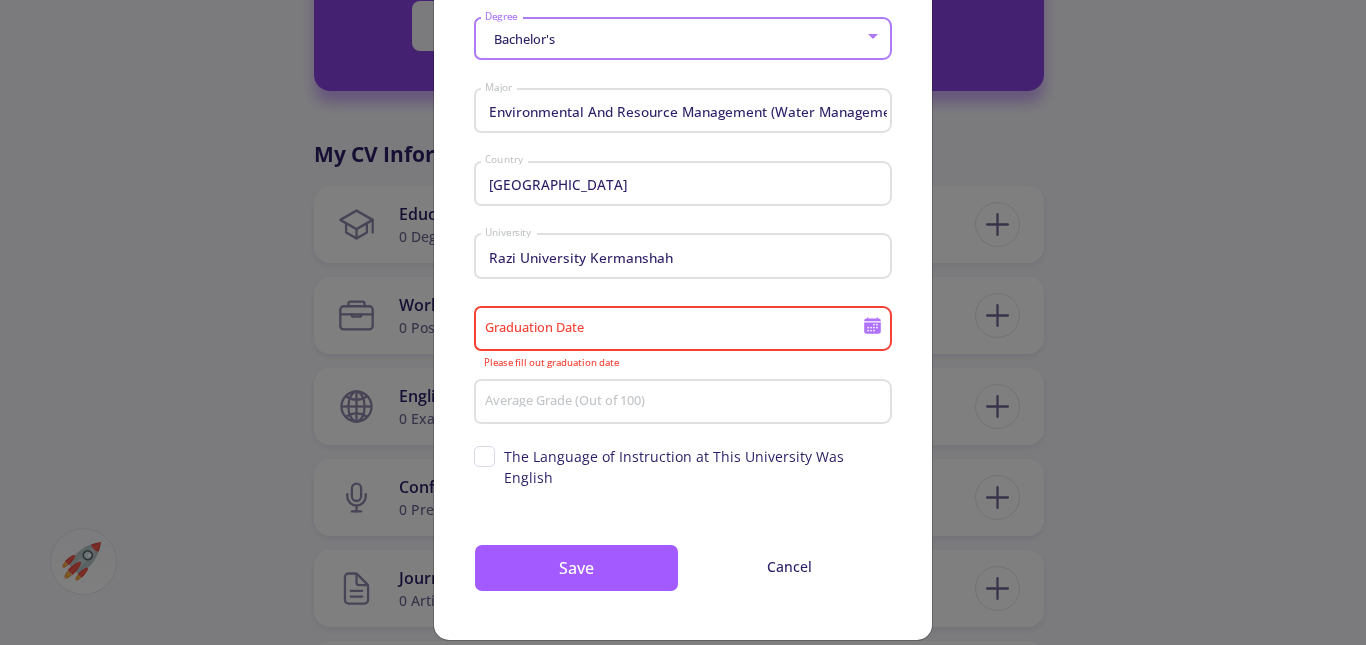 type on "9/11/2018" 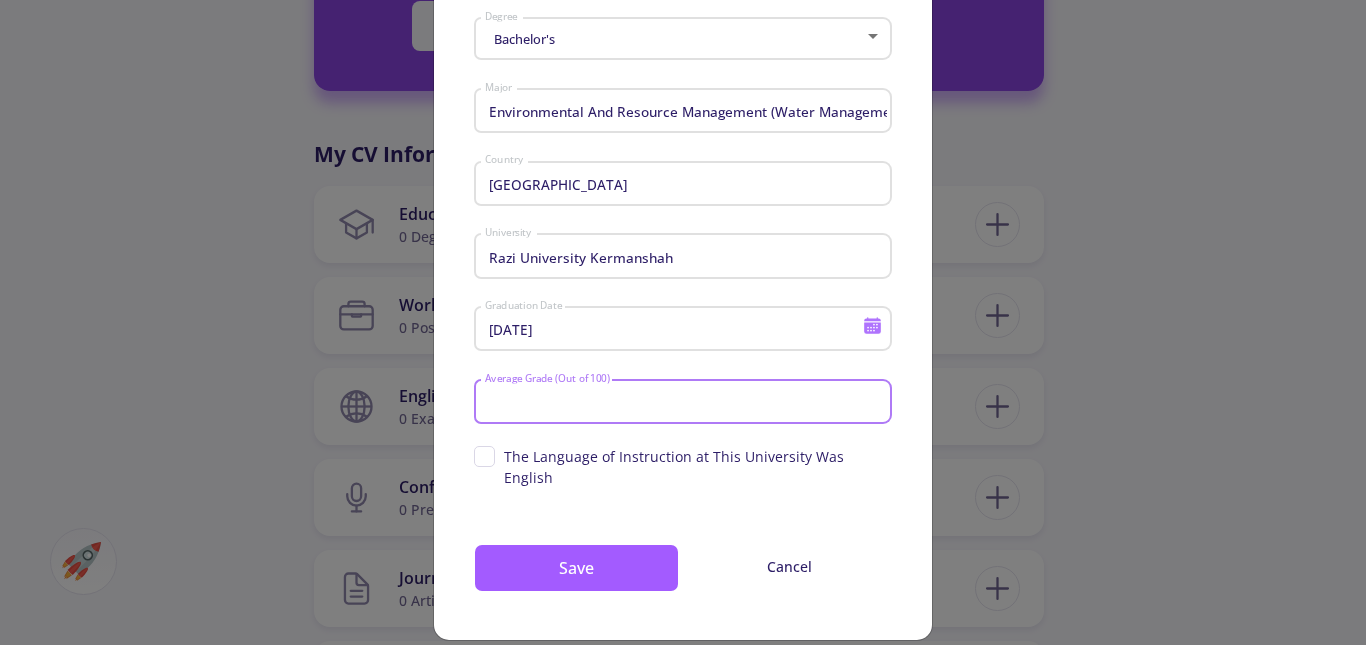 click on "Average Grade (Out of 100)" at bounding box center [686, 403] 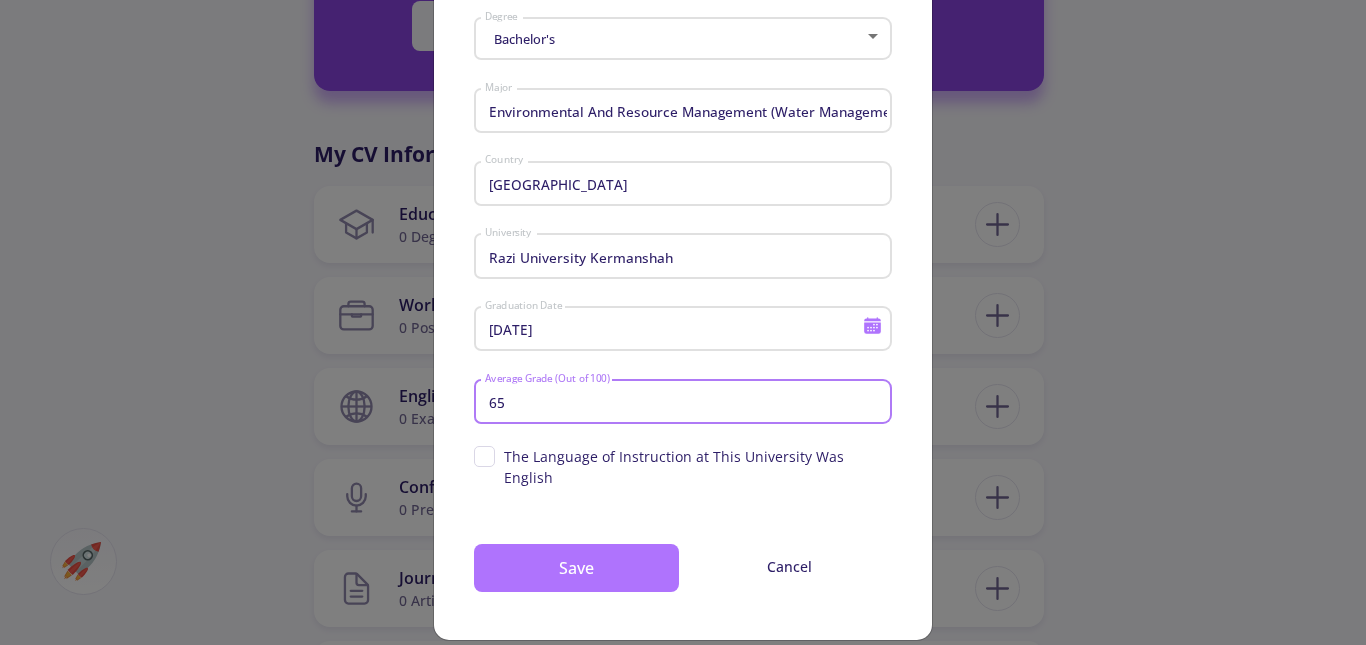 type on "65" 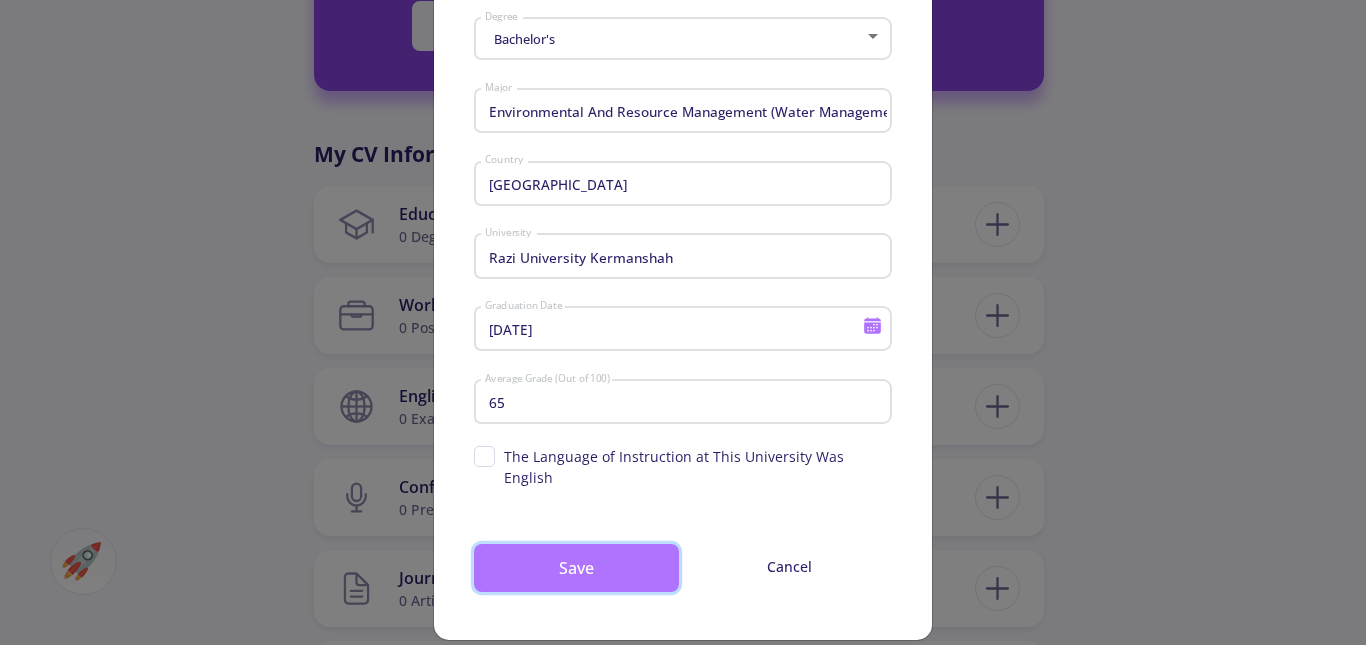 click on "Save" at bounding box center [576, 568] 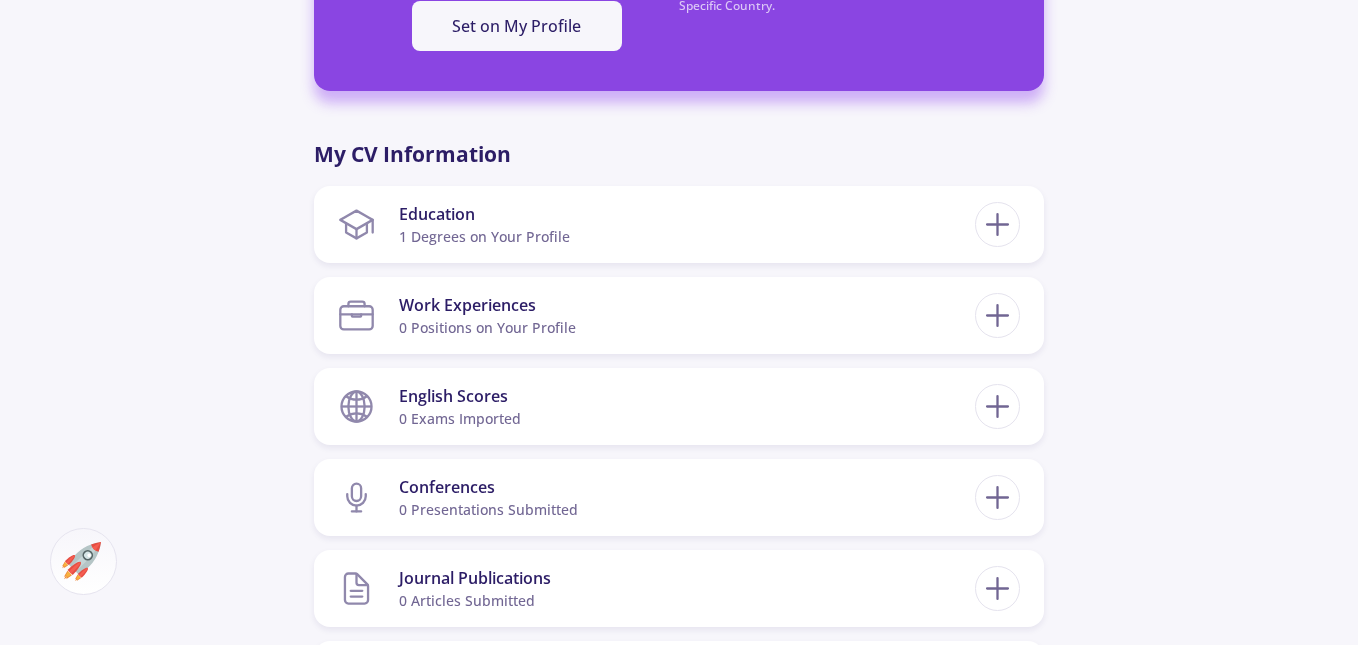 click on "Alireza Khosravi 0 Followers 0 Following
151 AC-Score Fragile  By Completing Your CV, Find Out Your Ac-Score Based on Admission Metrics of Universities in a Specific Country.  Canada Set on My Profile For a More Accurate Calculation, Please Update Your CV By Completing Your CV, Find Out Your Ac-Score Based on Admission Metrics Of Universities in a Specific Country. What is AC-Score?  Ac-Score is a Number Between 150-850 Representing Your Entire Academic Activities. This Number Not Only Gives You a Vision of Your Strengths and Weaknesses in Your Academic Background but Also Helps You Compare Yourself with Other Competitors in This Domain.   OK  My CV Information Education 1 Degrees on Your Profile Bachelor's Razi University Kermanshah 2018-09-10" 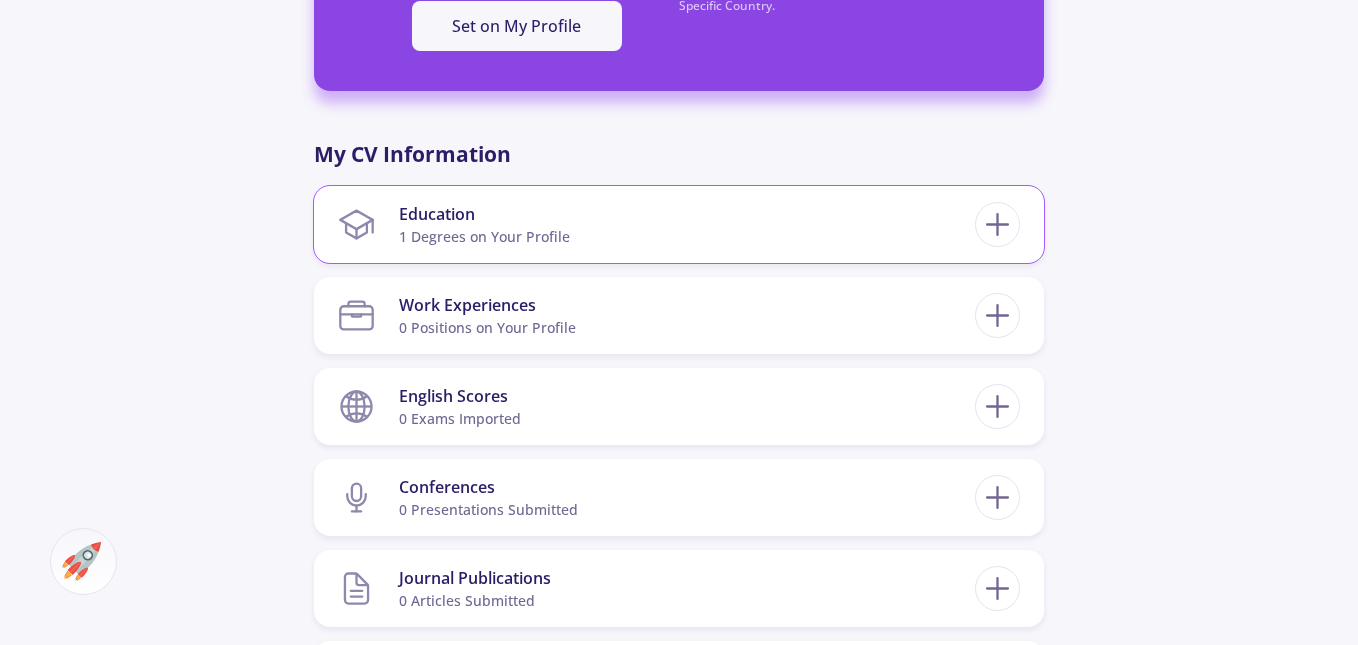 click on "Education 1 Degrees on Your Profile" at bounding box center [656, 224] 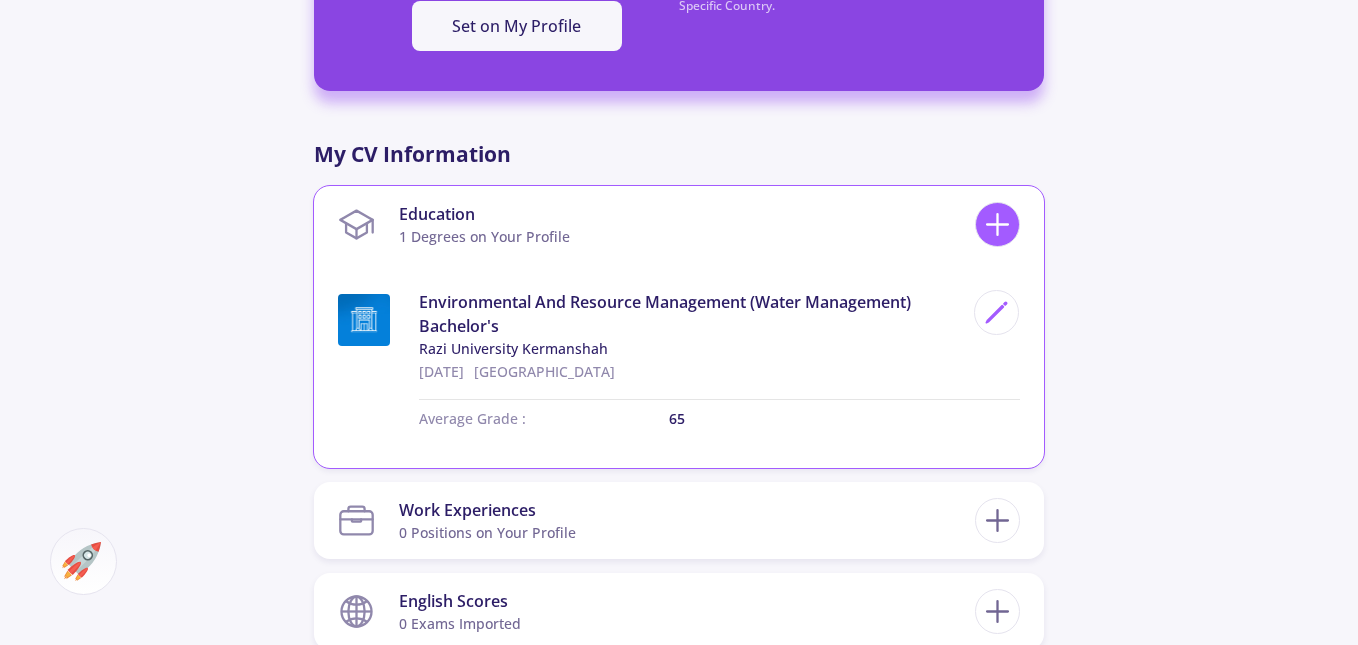 click 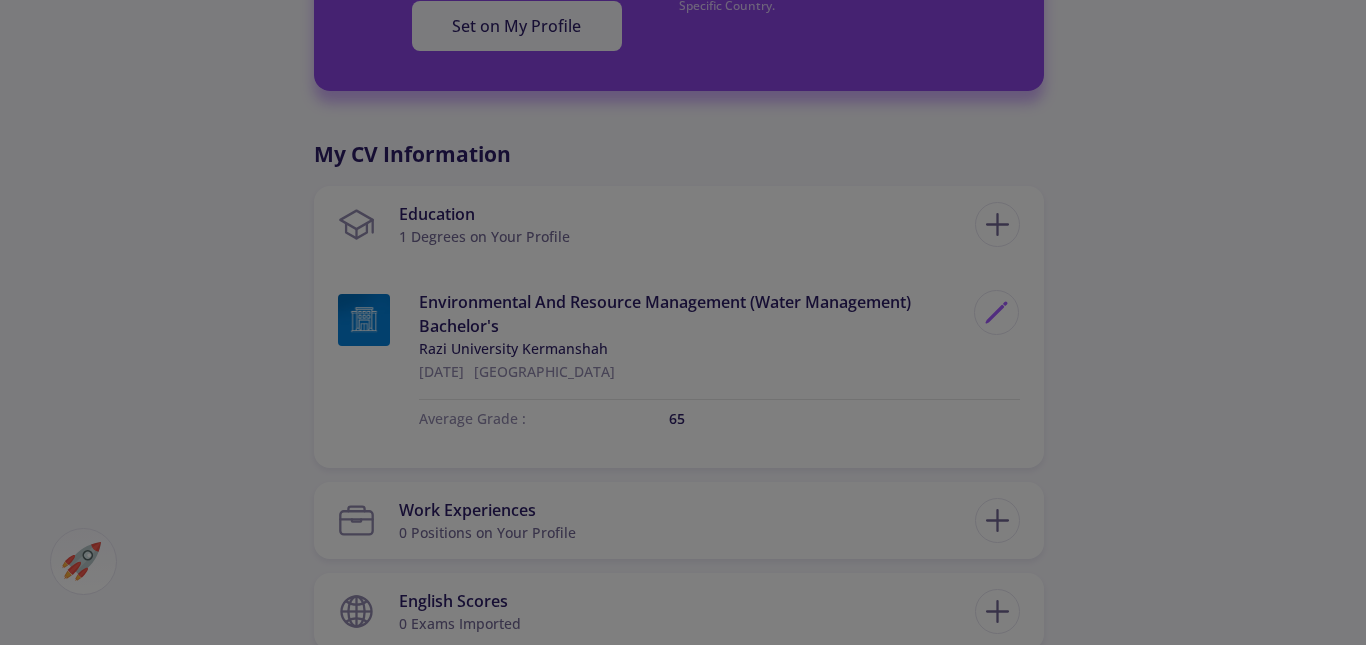 scroll, scrollTop: 0, scrollLeft: 0, axis: both 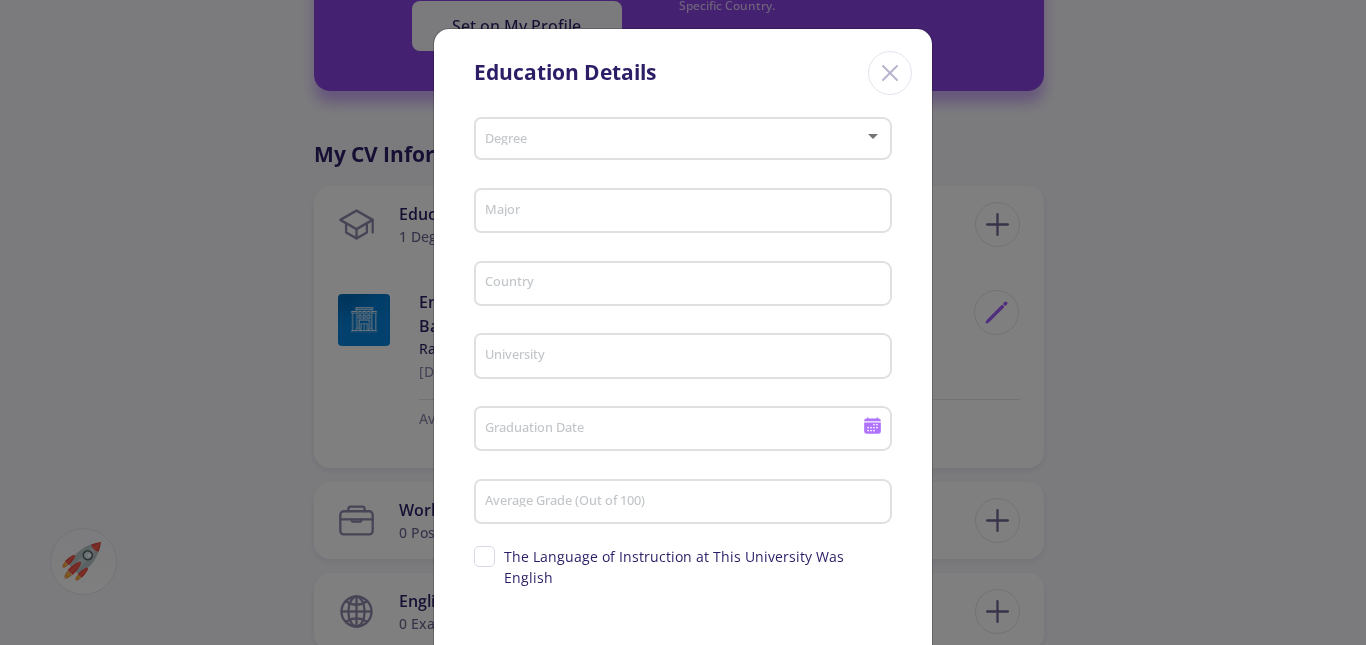 click at bounding box center (677, 139) 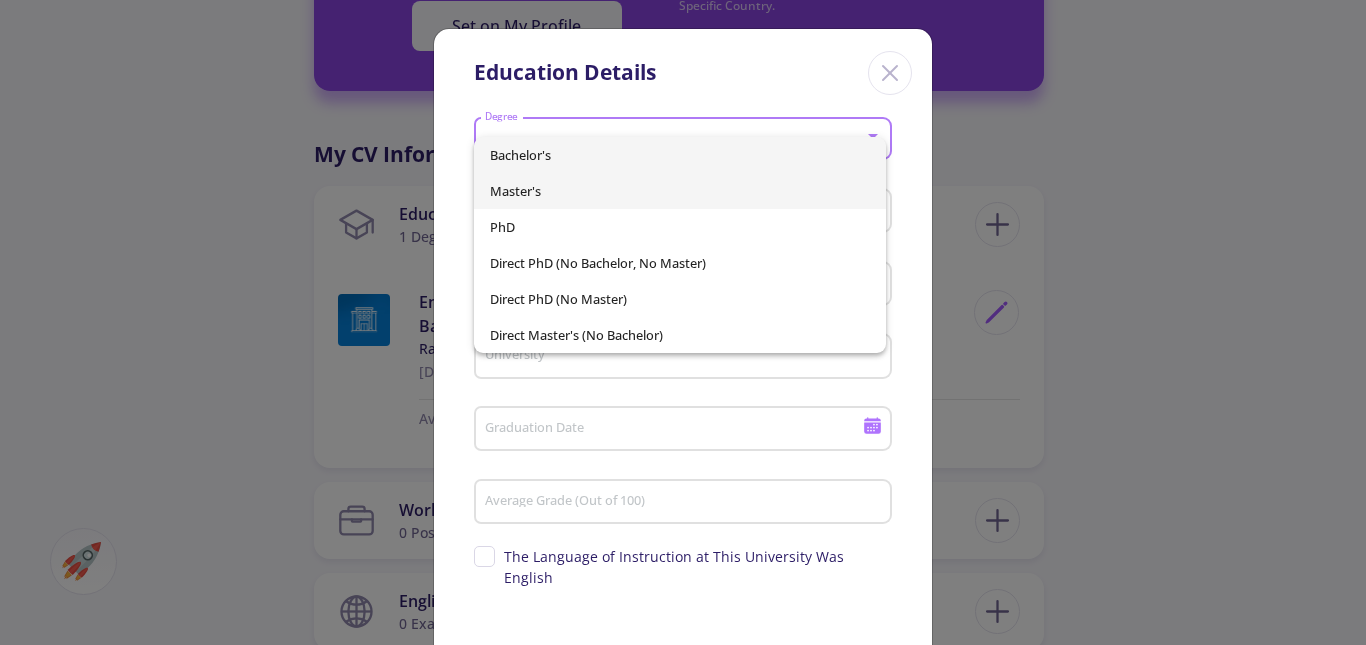 click on "Master's" at bounding box center [680, 191] 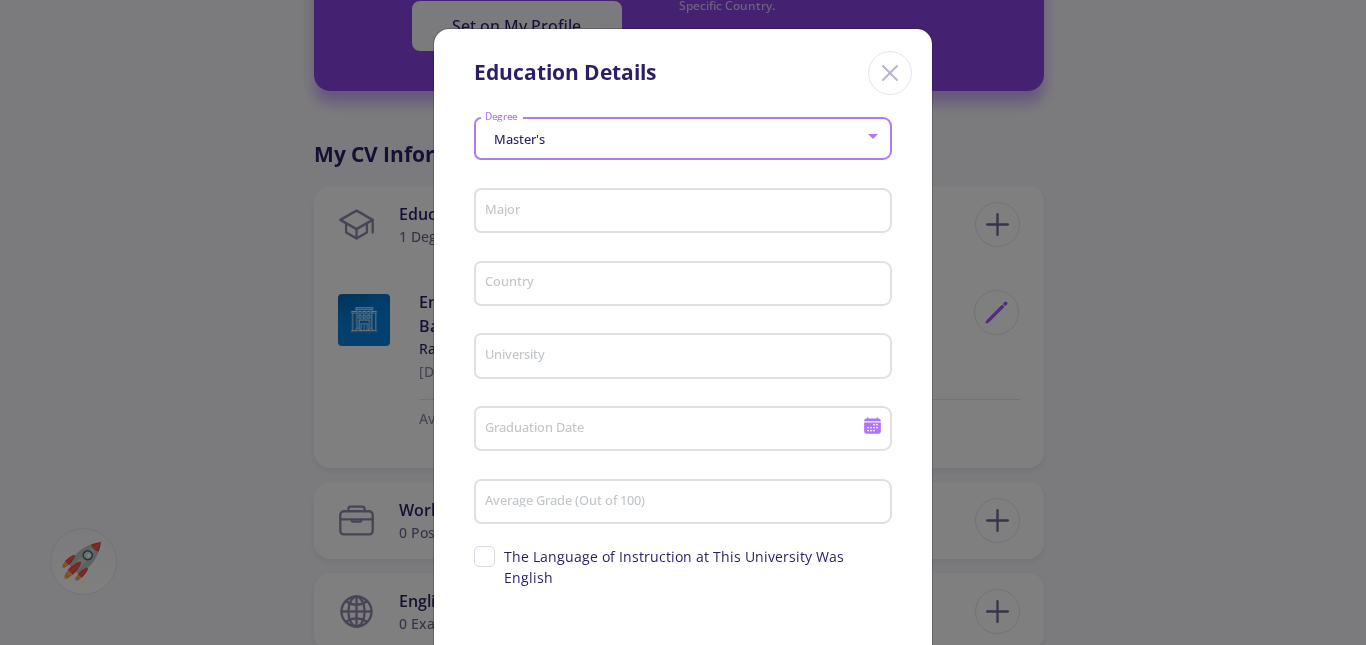 click on "Major" at bounding box center [686, 212] 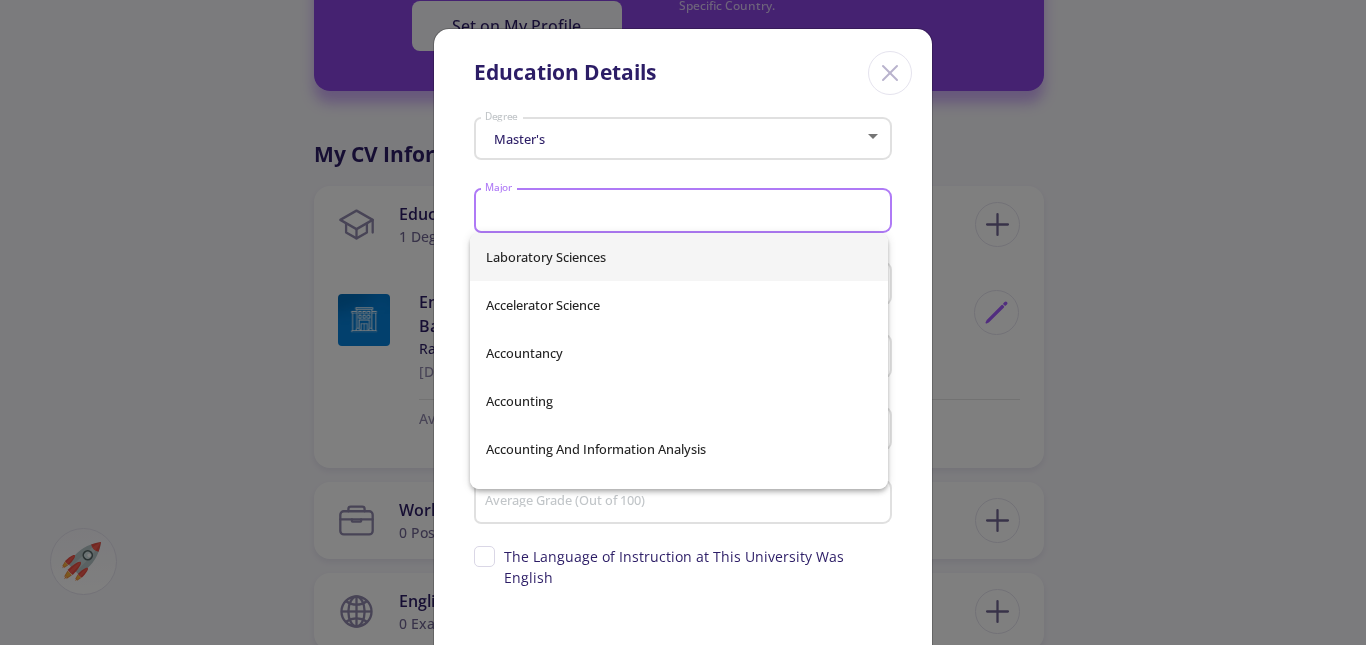 click on "Major" at bounding box center [686, 212] 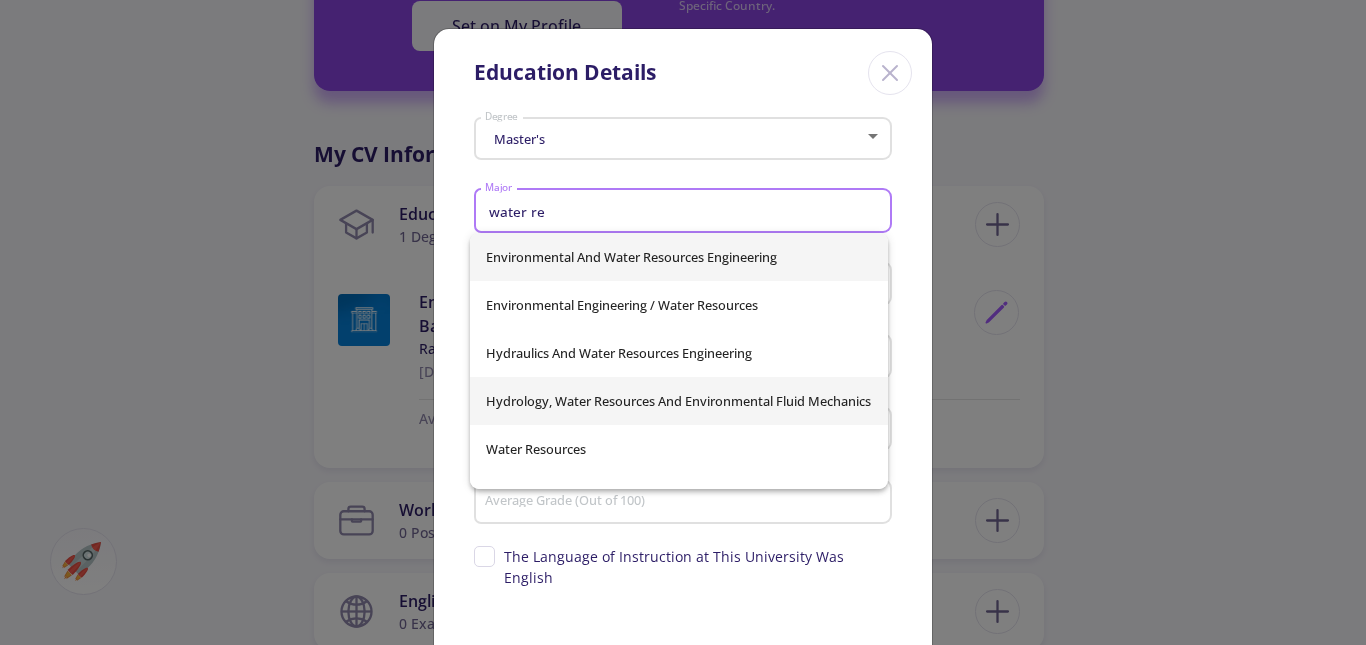 click on "Hydrology, Water Resources and Environmental Fluid Mechanics" at bounding box center (679, 401) 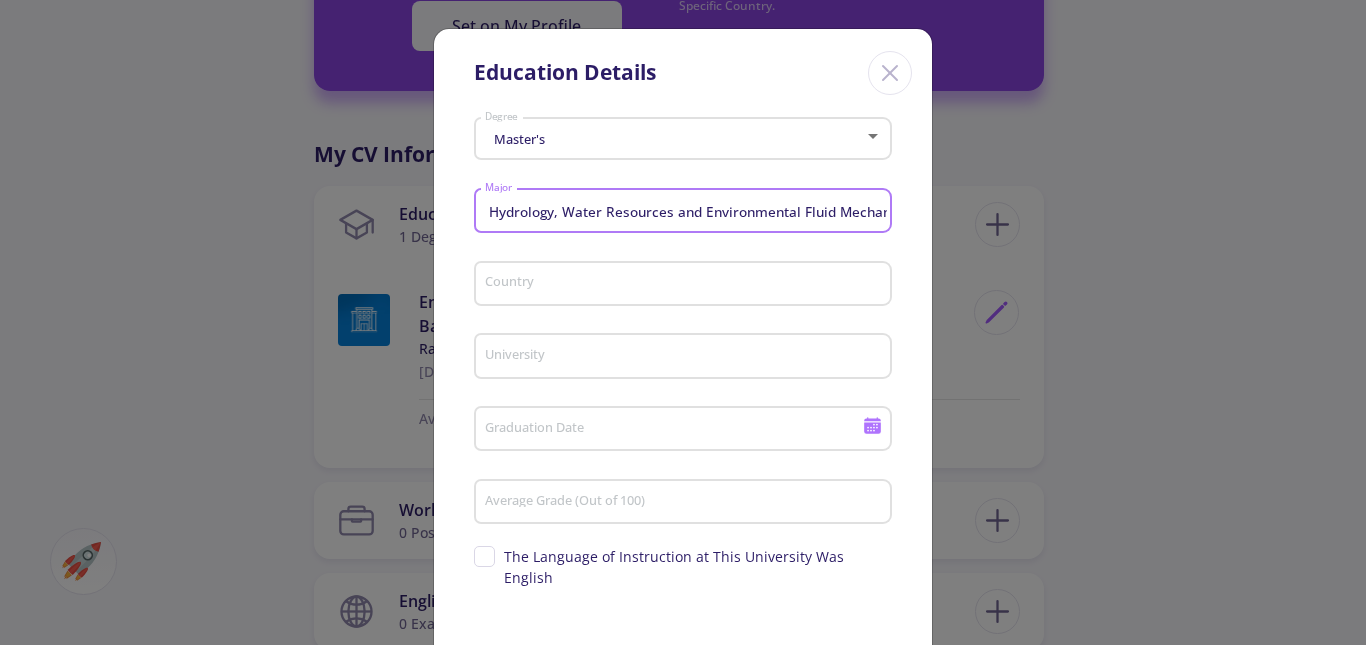 scroll, scrollTop: 0, scrollLeft: 34, axis: horizontal 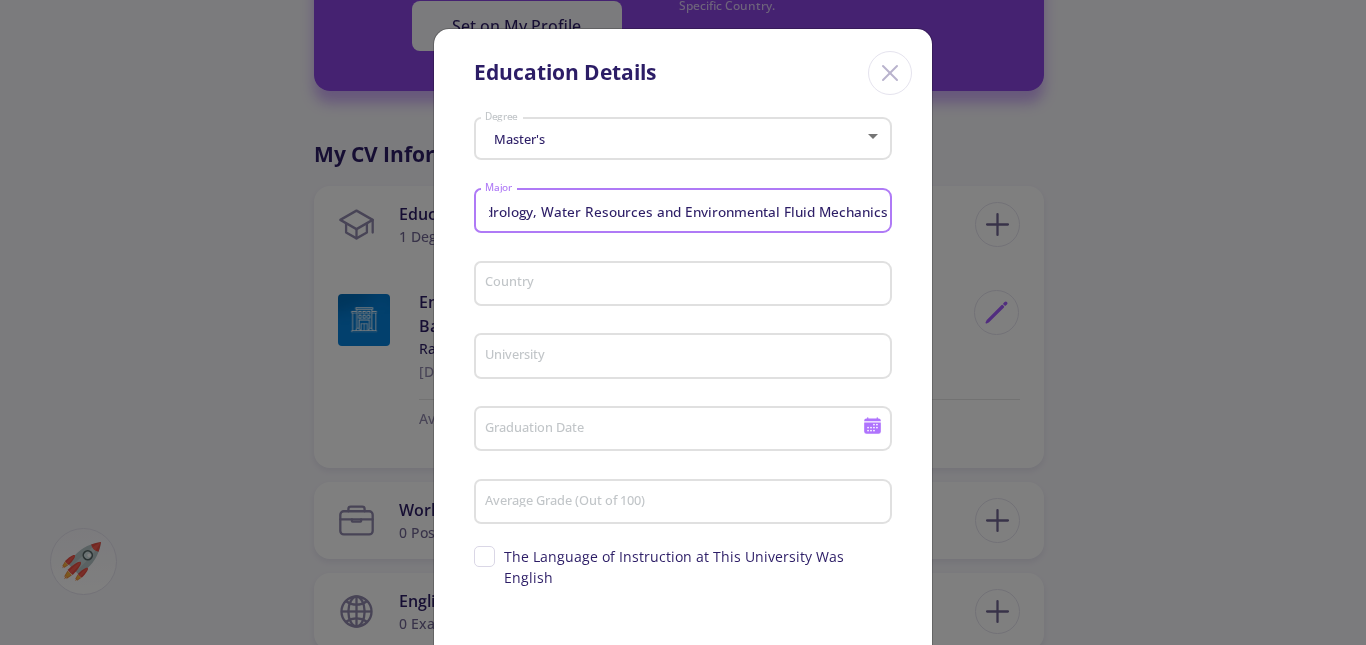 click on "Country" at bounding box center (686, 285) 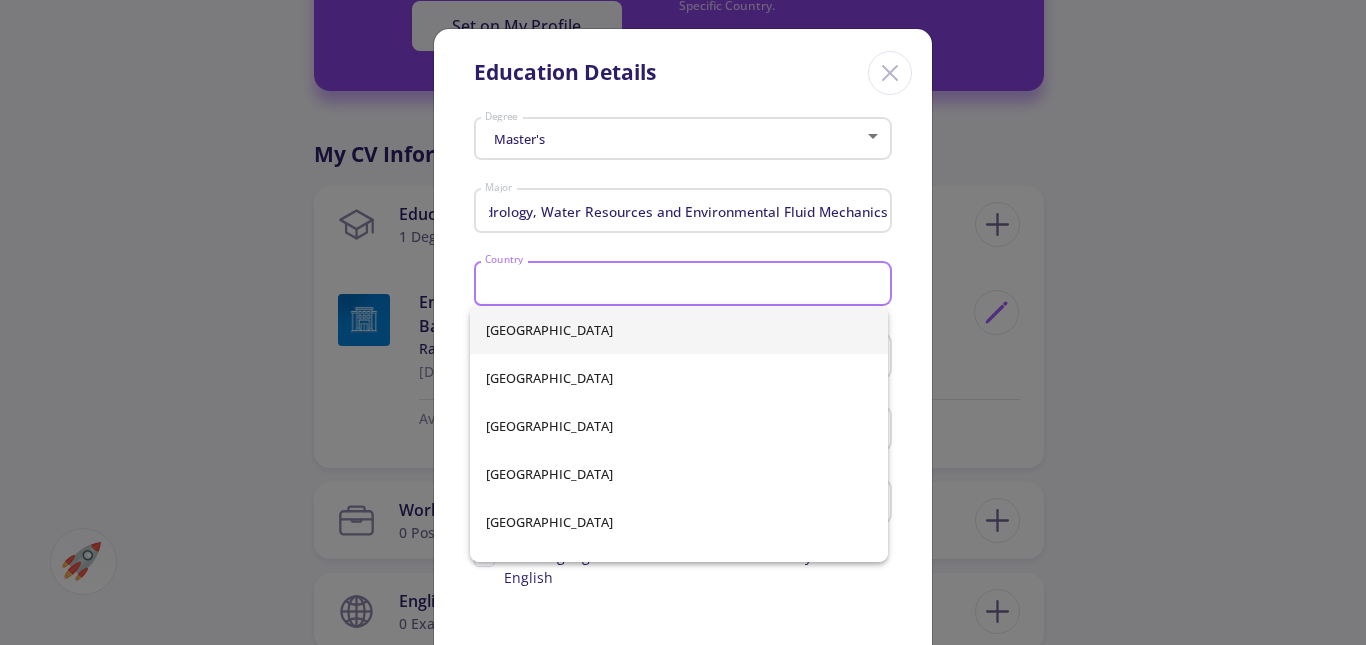 scroll, scrollTop: 0, scrollLeft: 0, axis: both 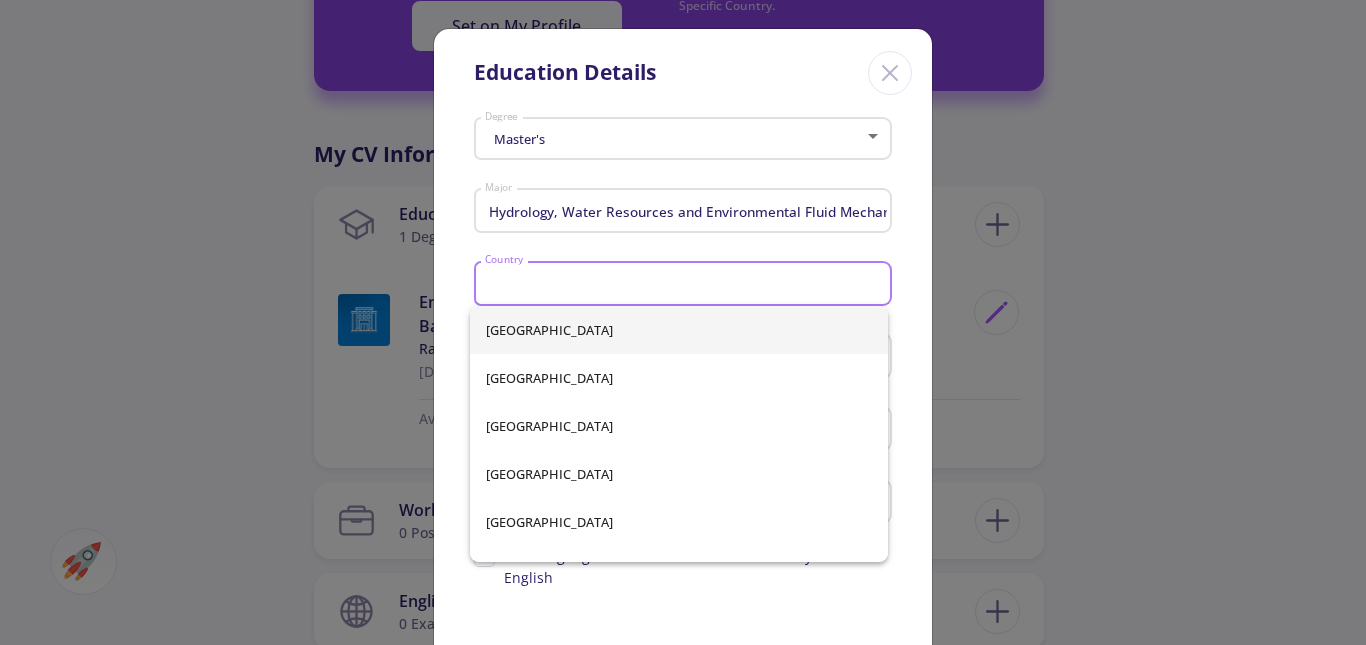 type on "Iran" 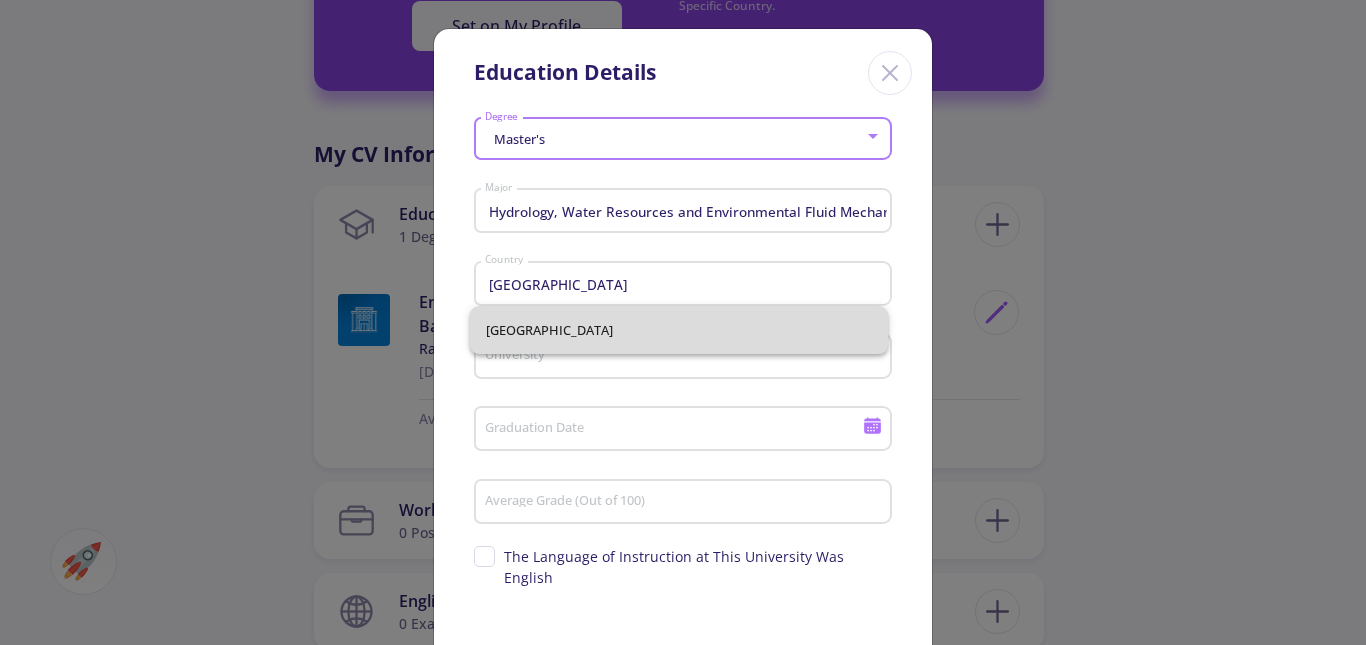 click on "Iran" at bounding box center (679, 330) 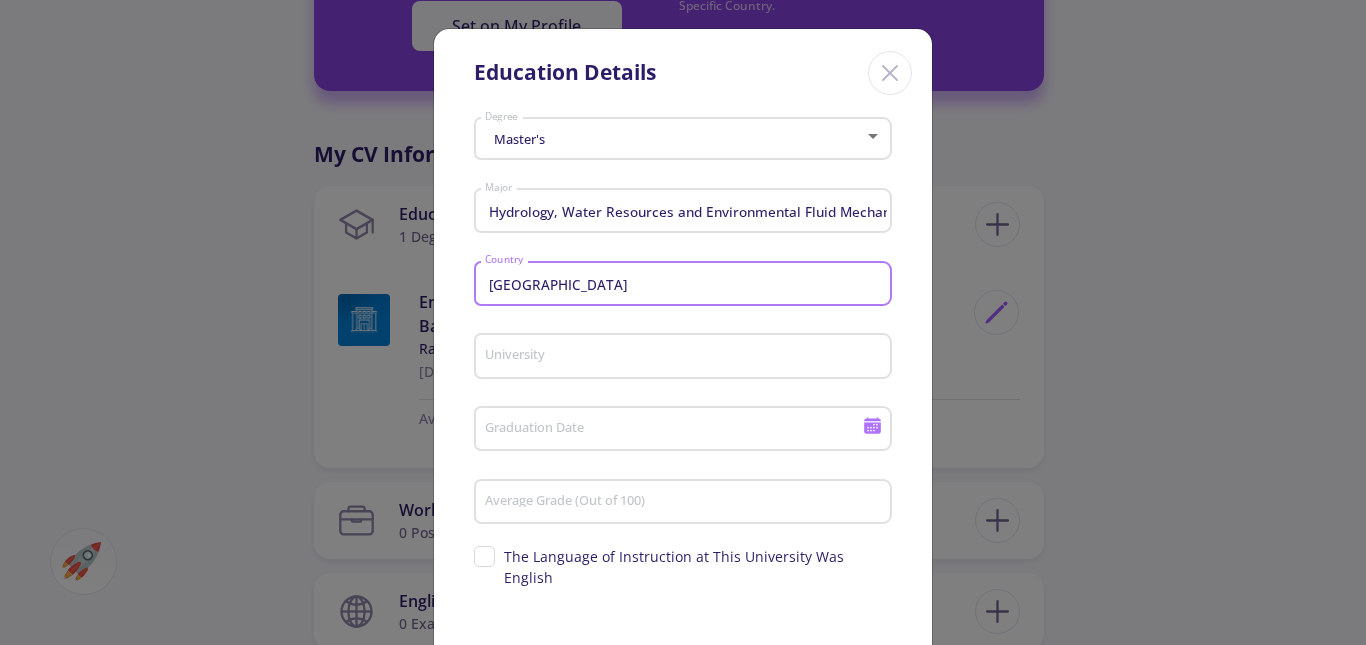 click on "University" at bounding box center [686, 357] 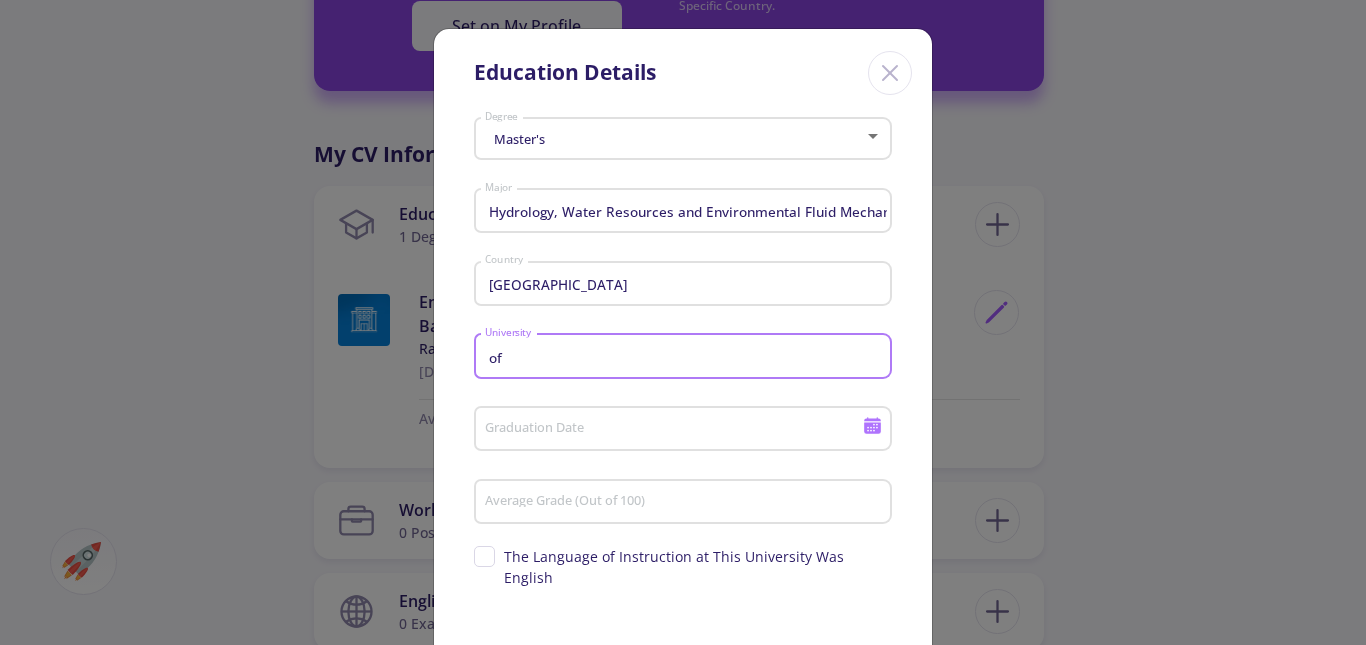 type on "o" 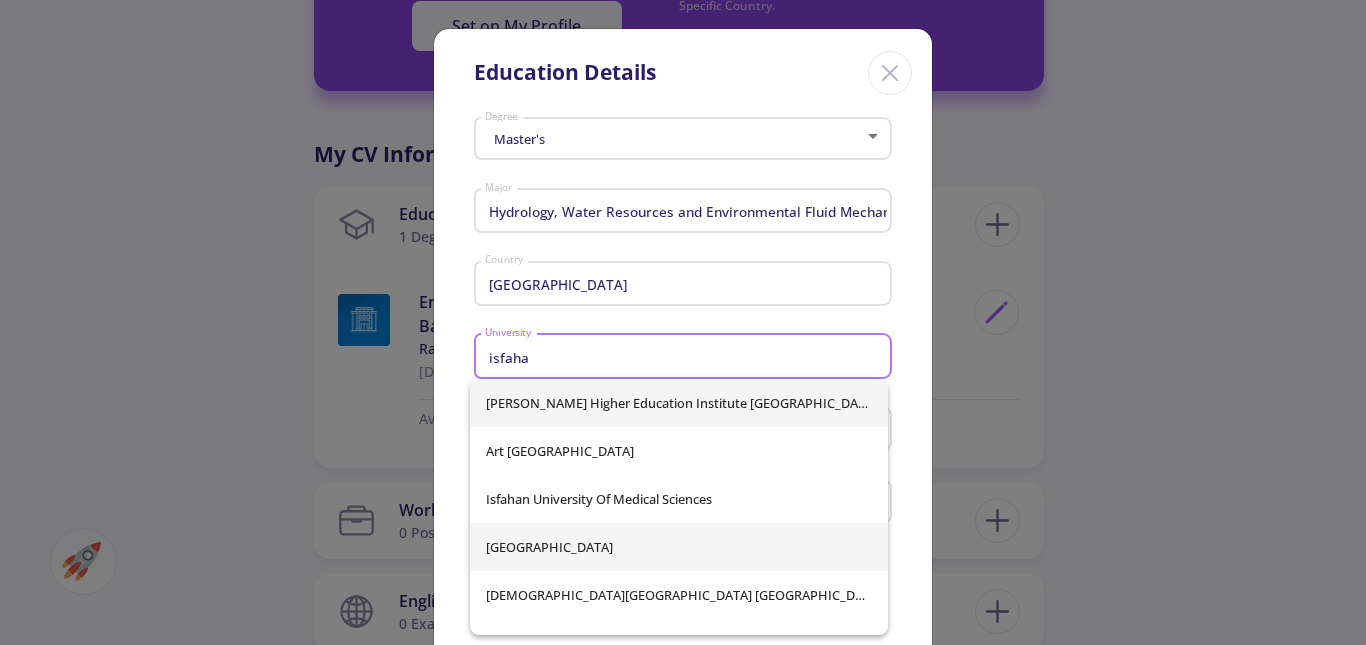click on "Isfahan University of Technology" at bounding box center [679, 547] 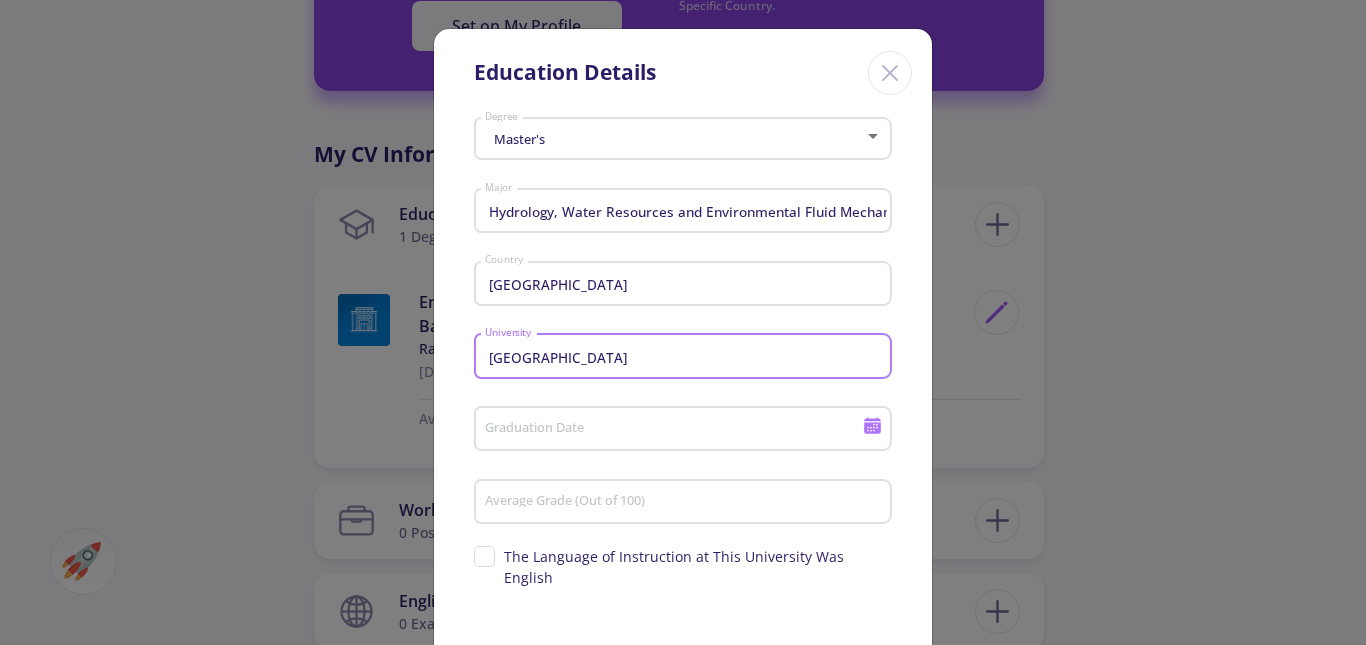 click on "Graduation Date" 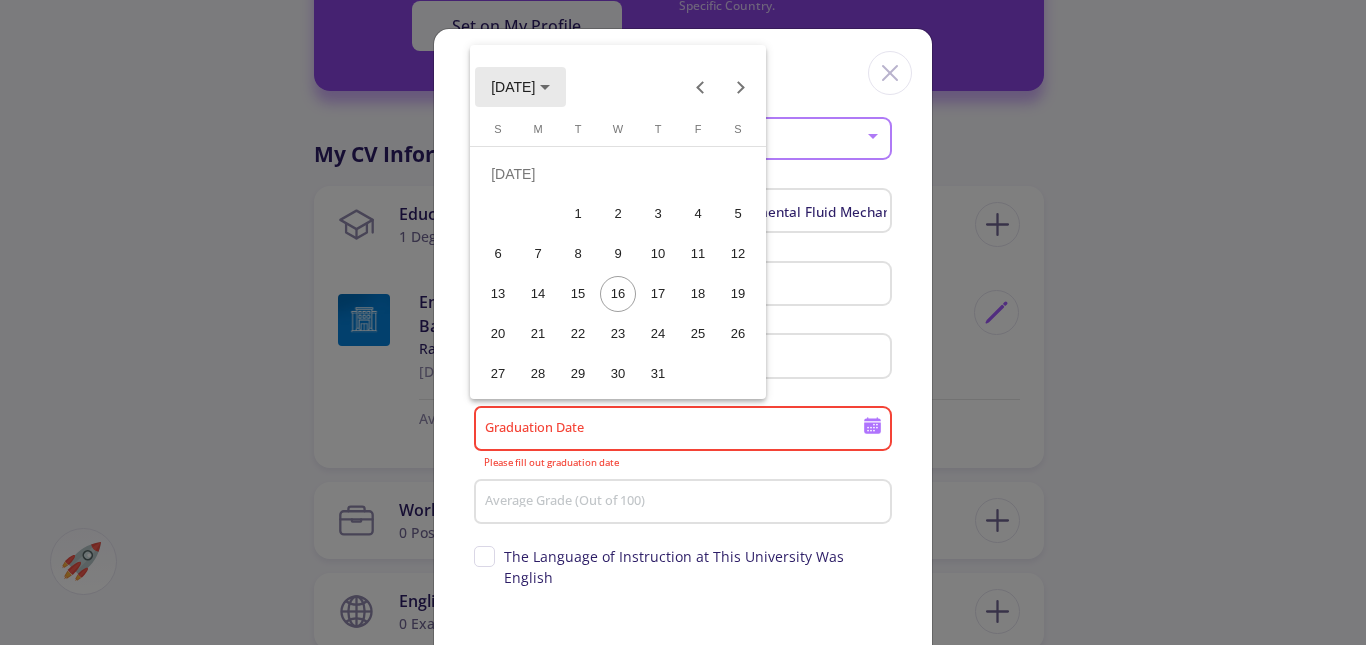 click on "JUL 2025" at bounding box center [520, 87] 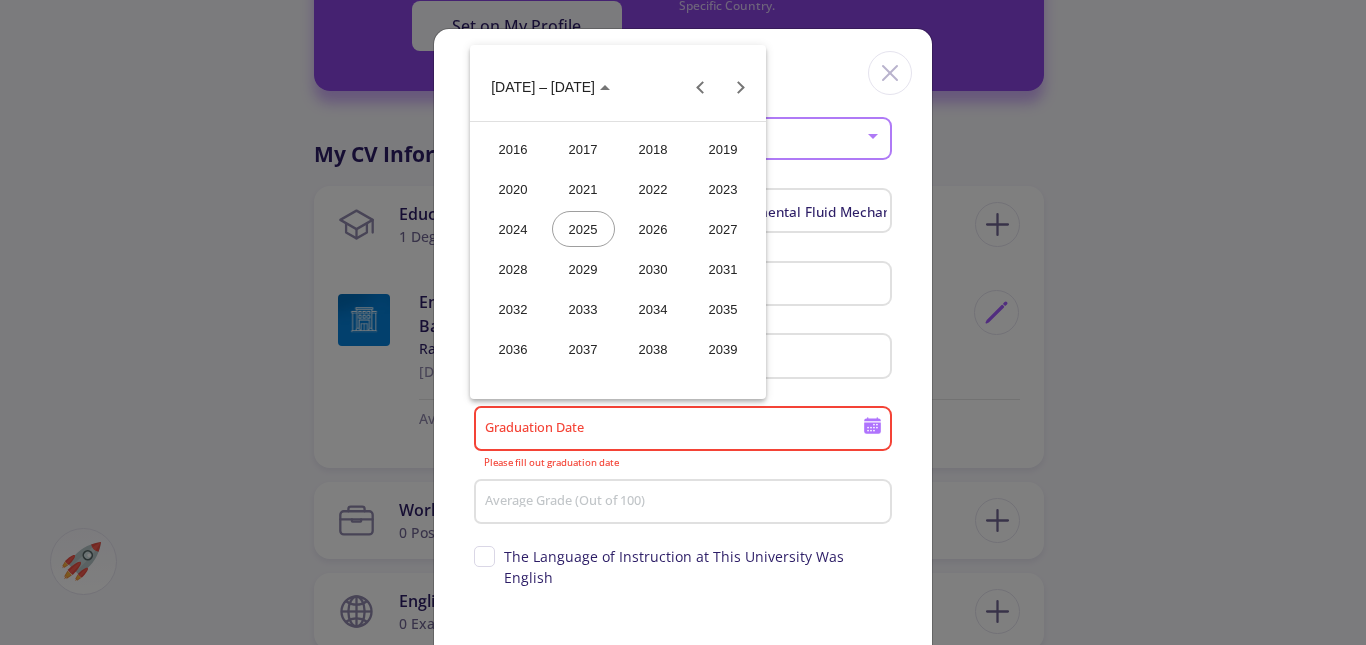 click on "2022" at bounding box center (653, 189) 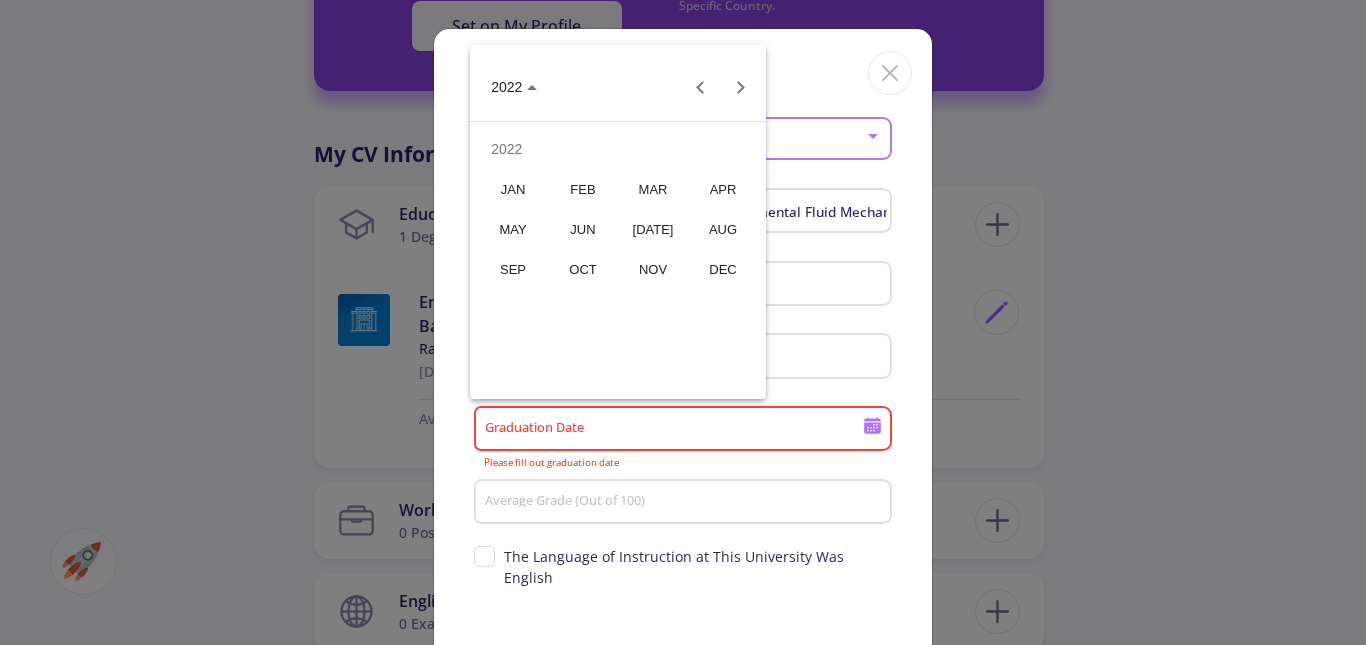 click on "SEP" at bounding box center [513, 269] 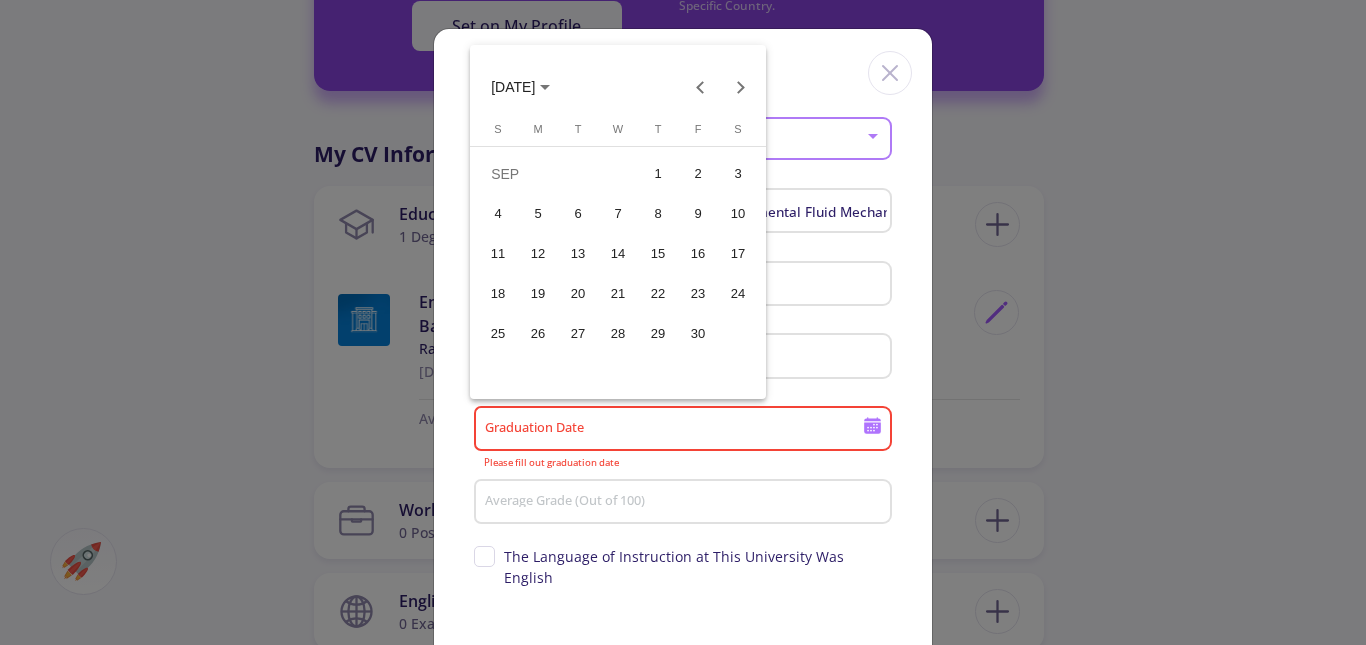 click on "8" at bounding box center [658, 214] 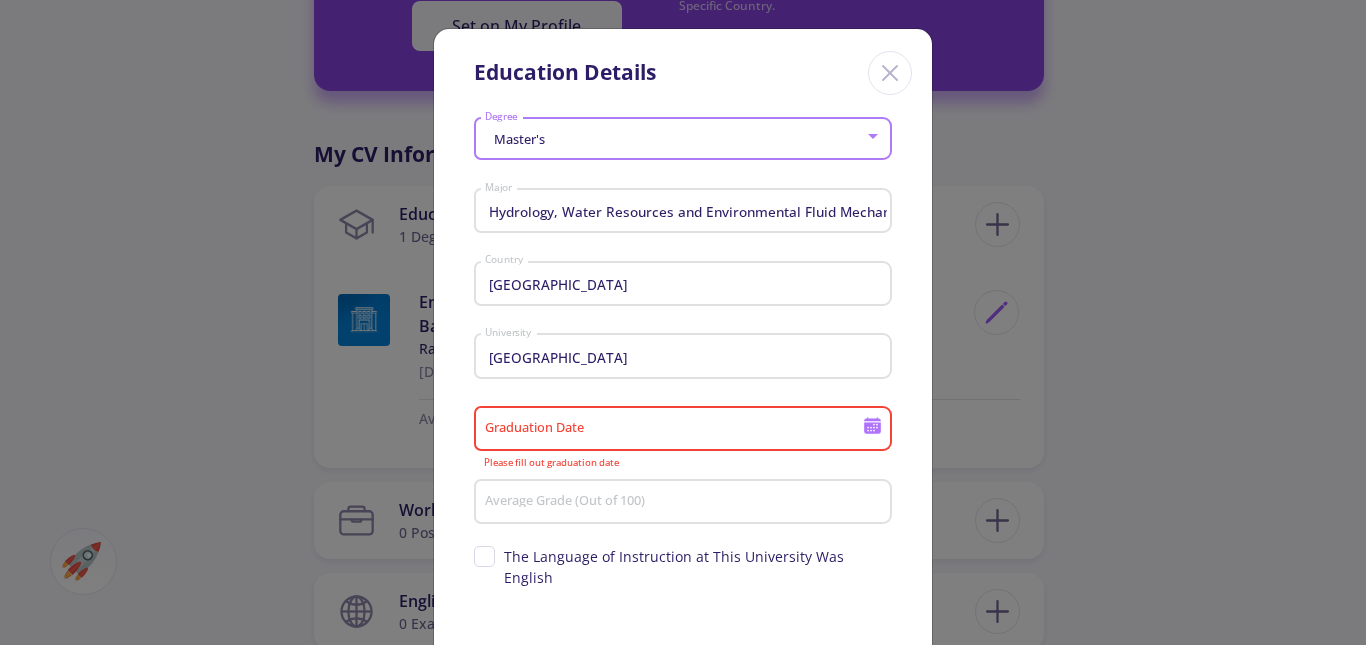 type on "9/8/2022" 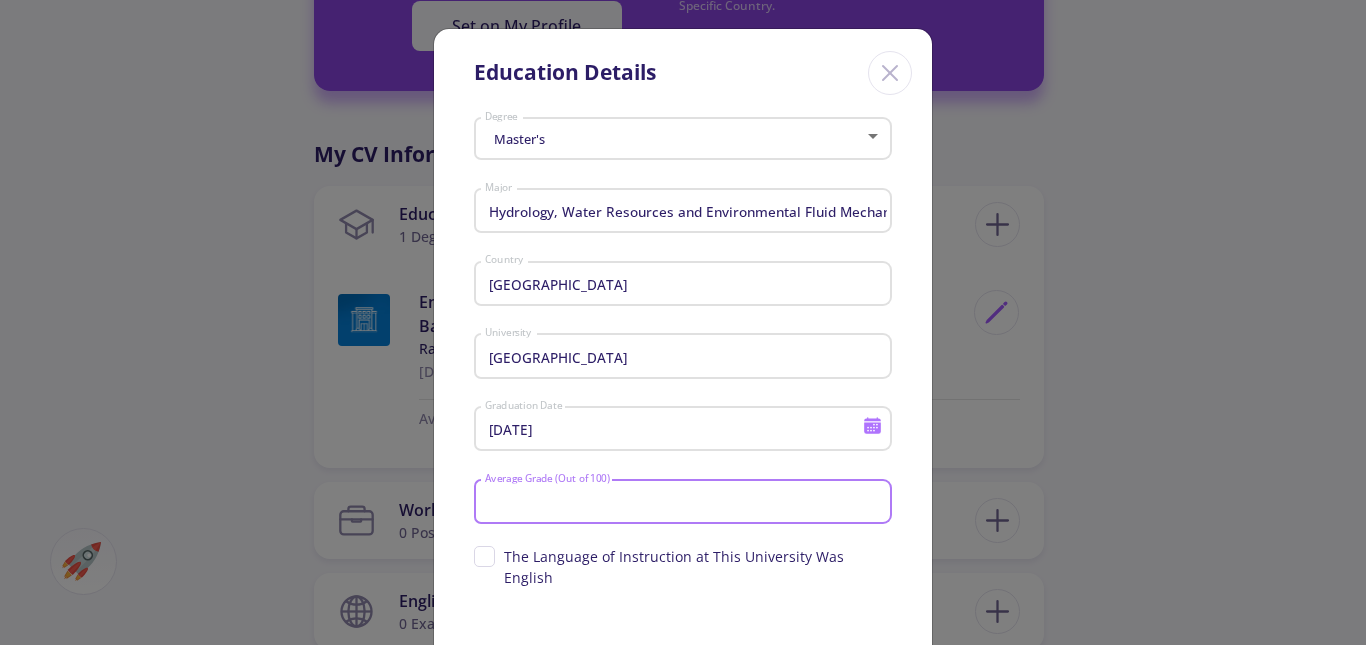 click on "Average Grade (Out of 100)" at bounding box center [686, 503] 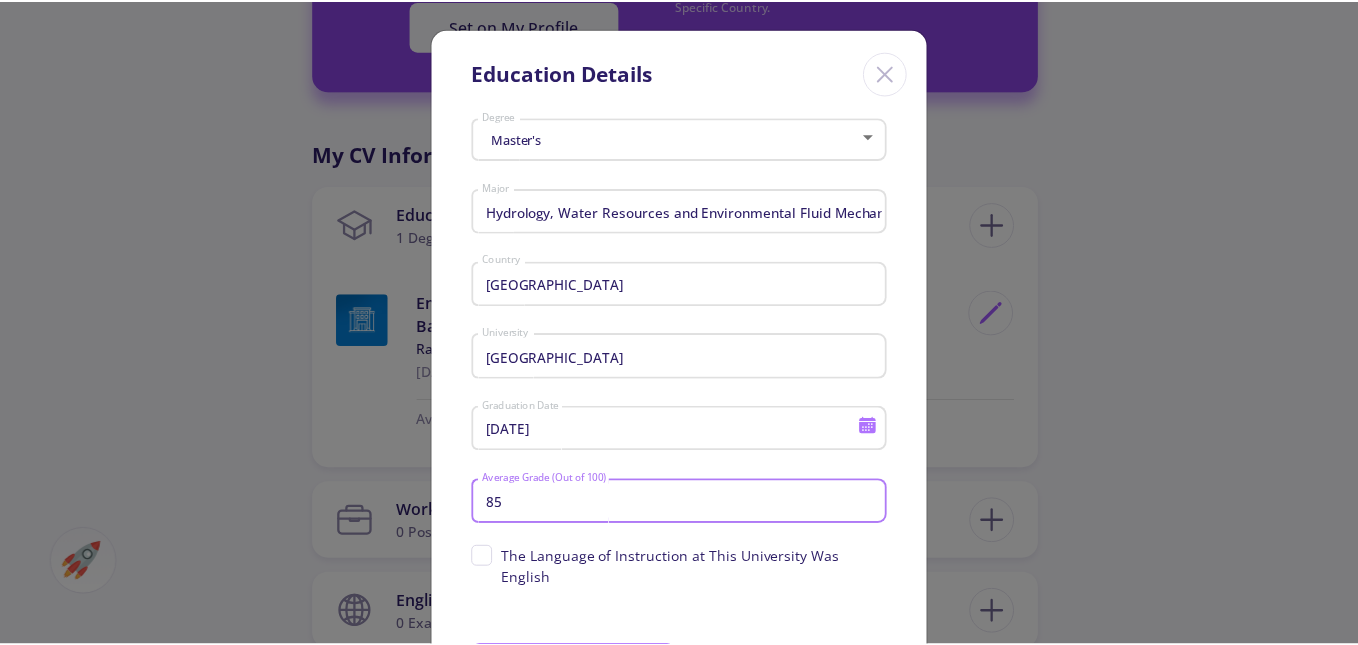 scroll, scrollTop: 124, scrollLeft: 0, axis: vertical 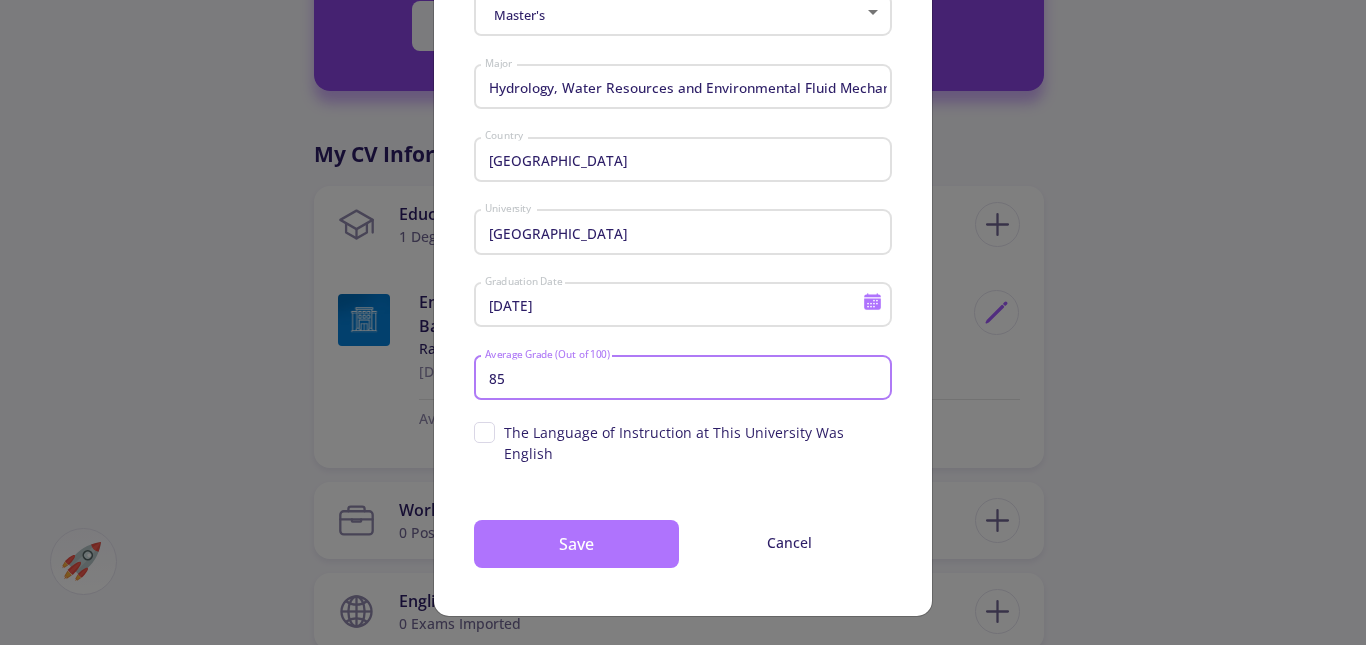 type on "85" 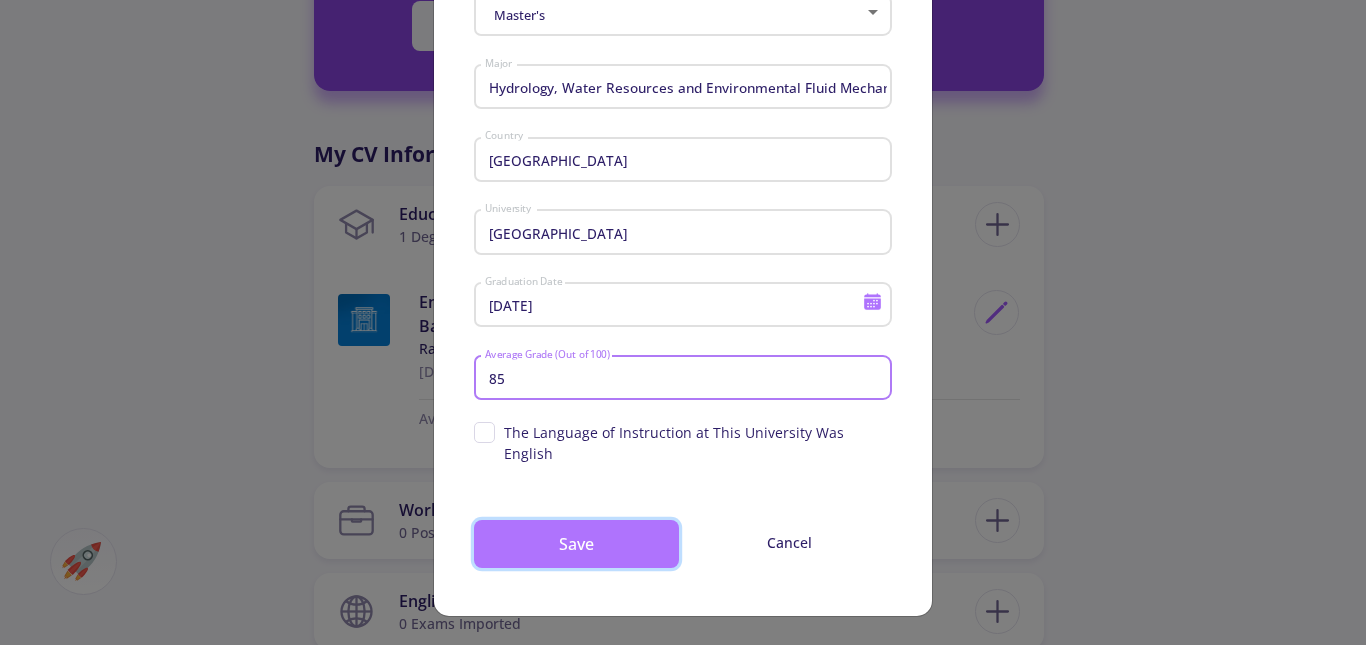 click on "Save" at bounding box center (576, 544) 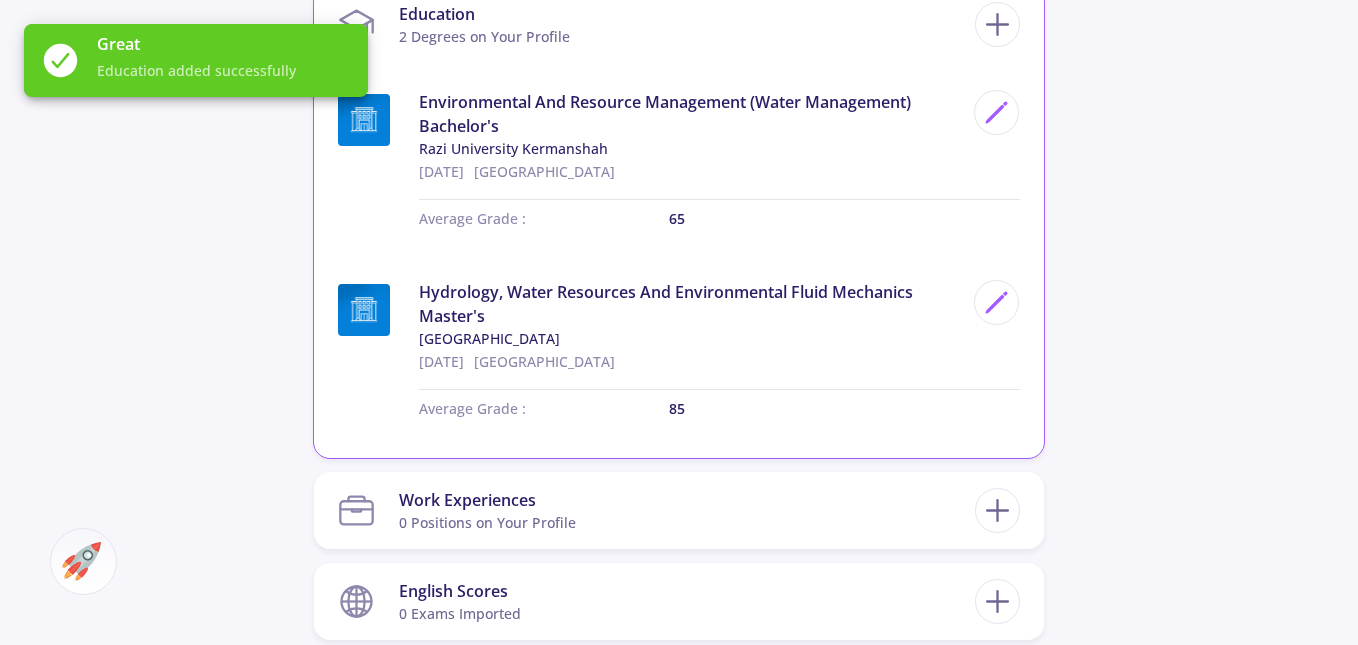scroll, scrollTop: 1200, scrollLeft: 0, axis: vertical 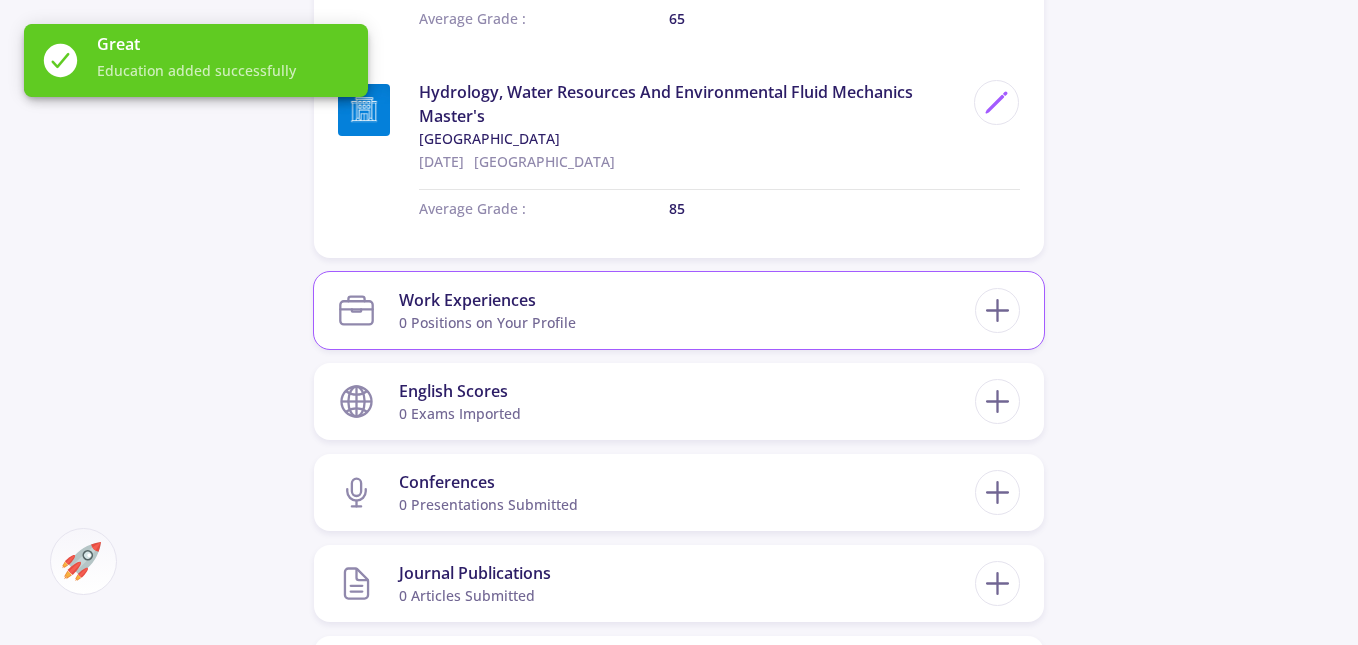click on "Work Experiences 0 Positions on Your Profile" at bounding box center (656, 310) 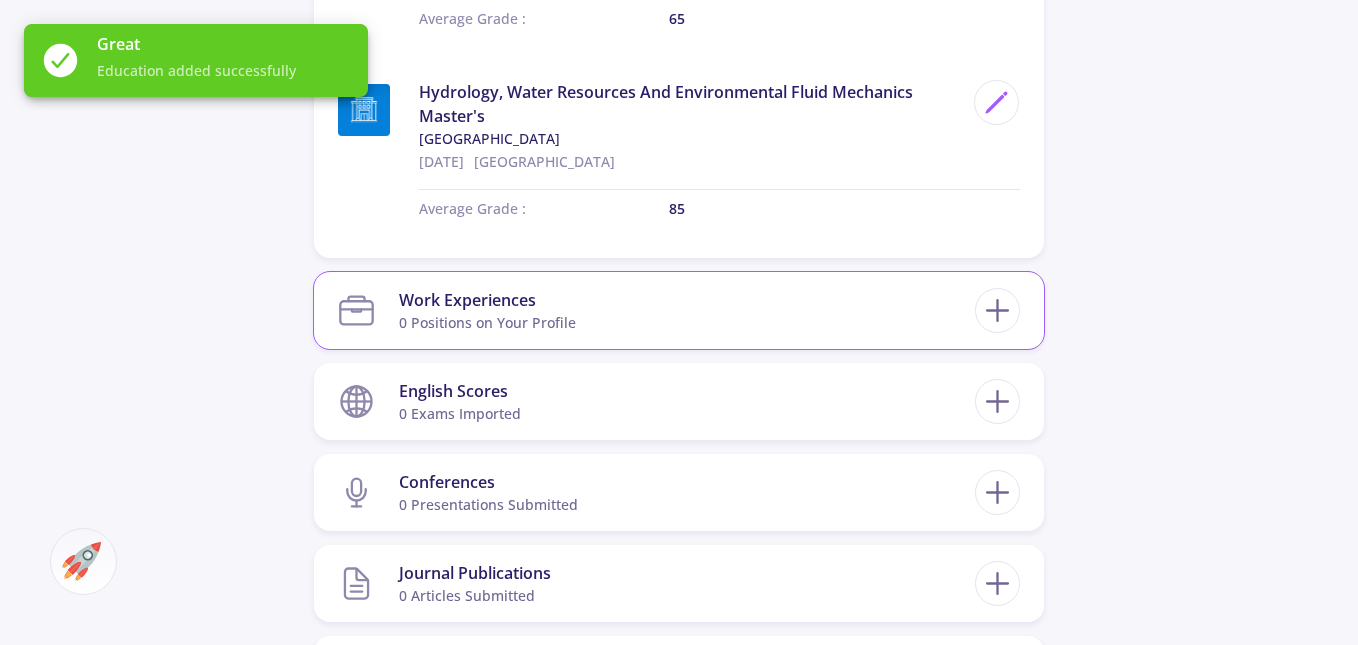 scroll, scrollTop: 1300, scrollLeft: 0, axis: vertical 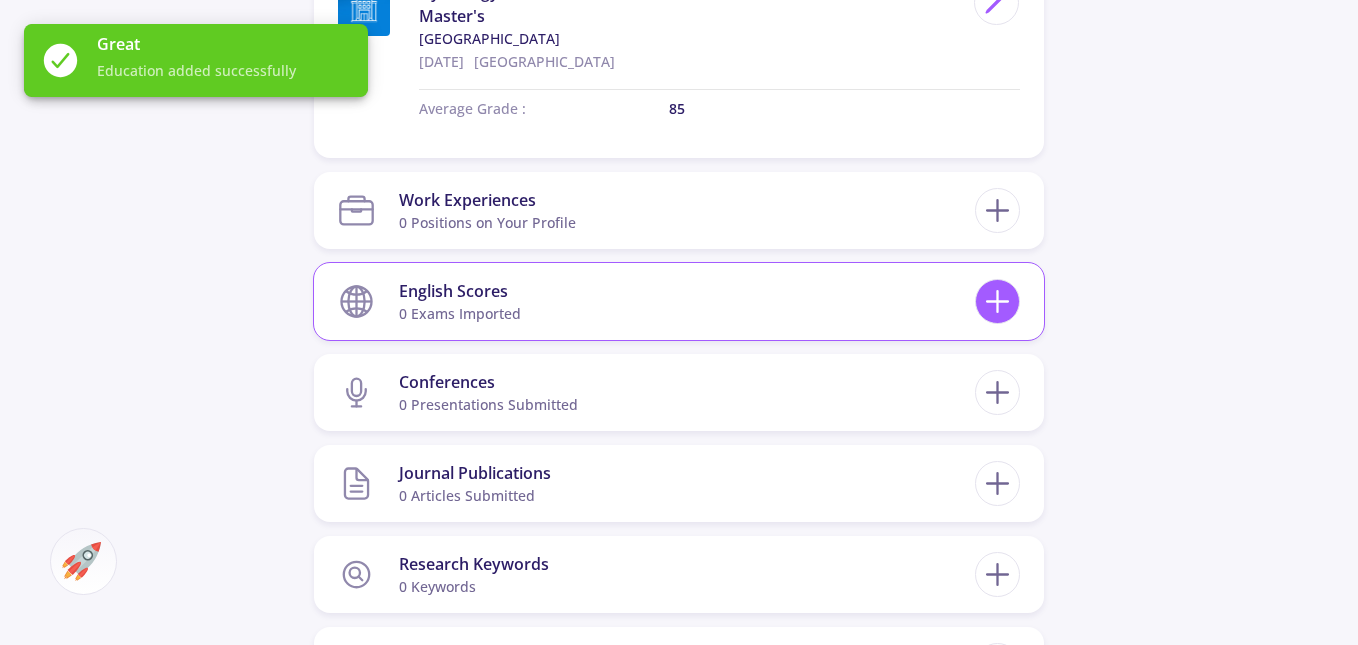 click 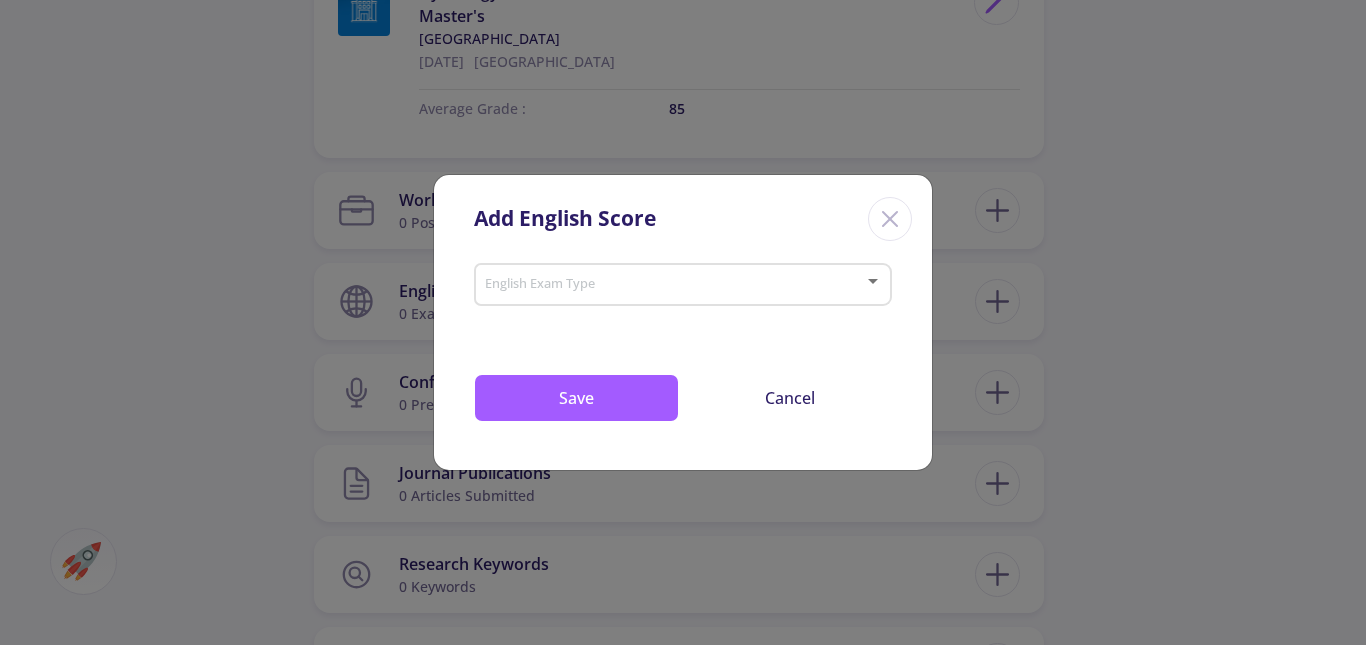 click on "English Exam Type" at bounding box center [683, 281] 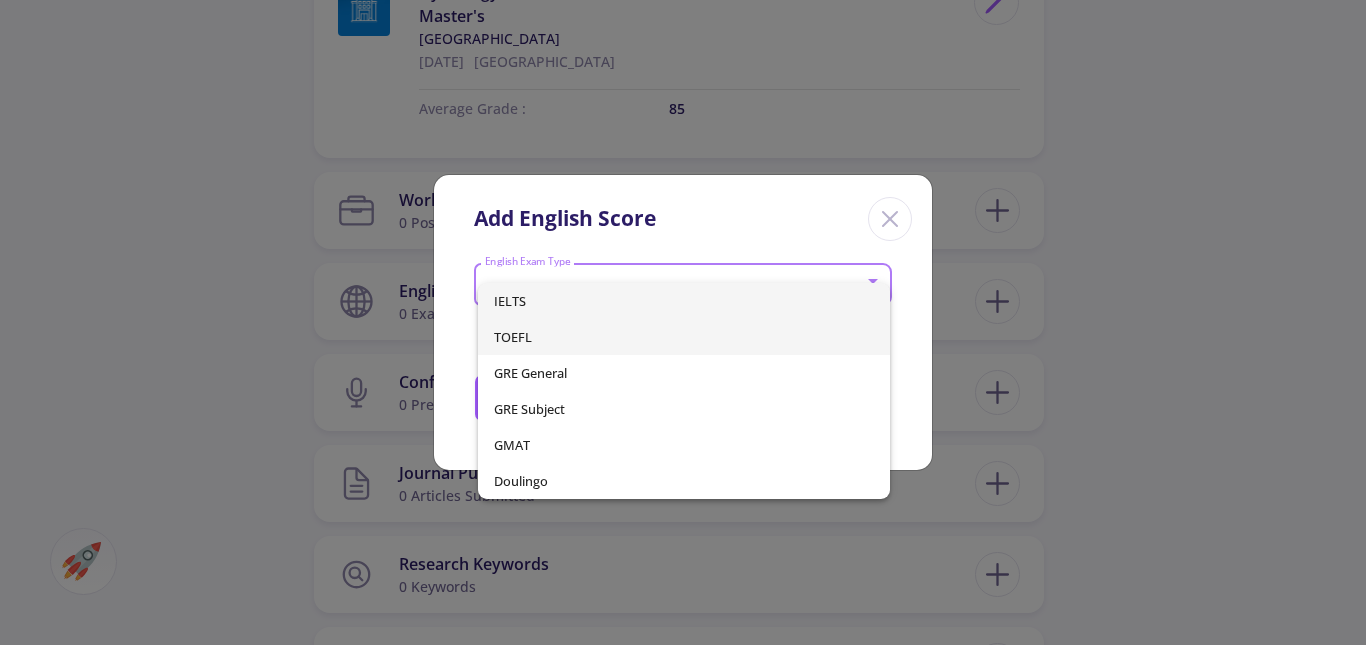 click on "TOEFL" at bounding box center [684, 337] 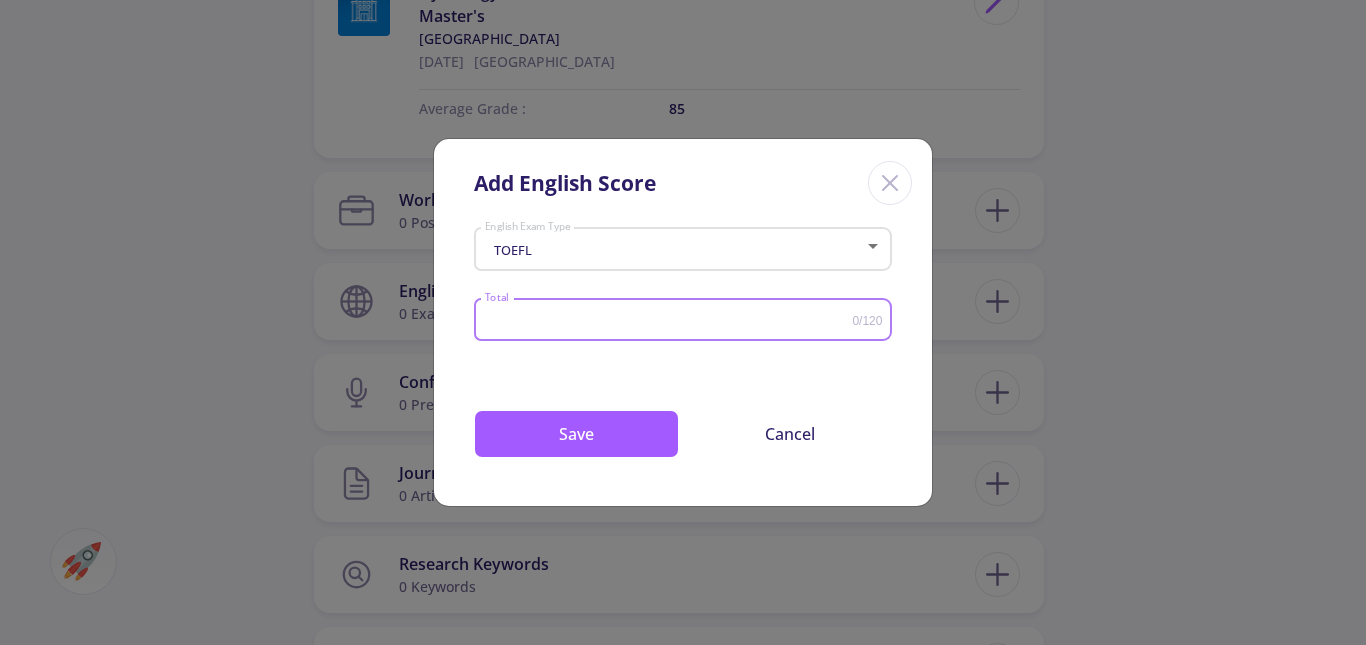 click on "Total" at bounding box center [668, 320] 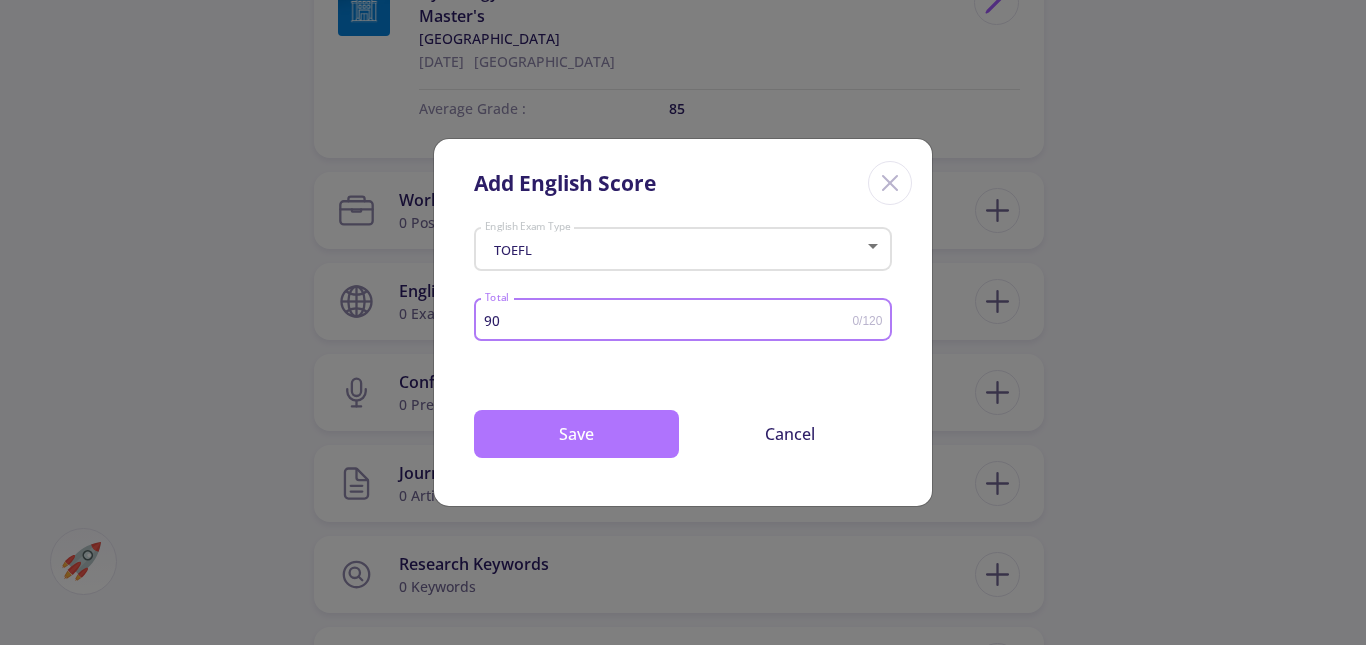 type on "90" 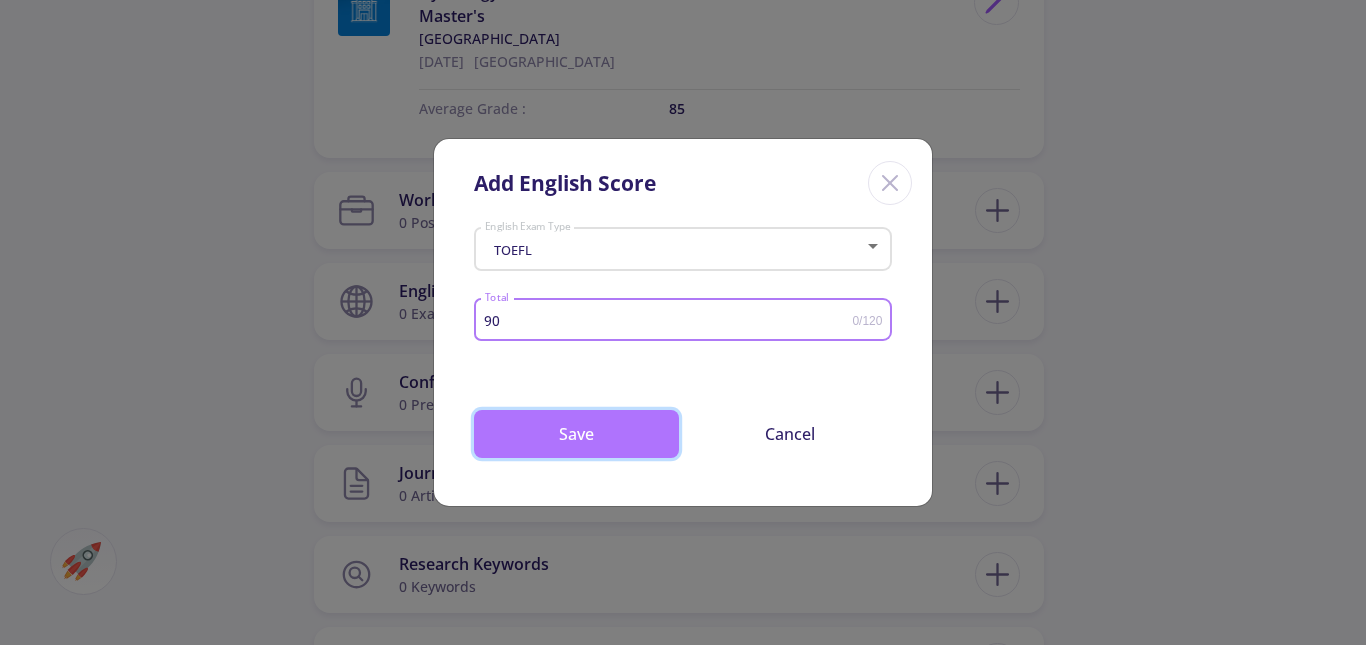 click on "Save" at bounding box center (576, 434) 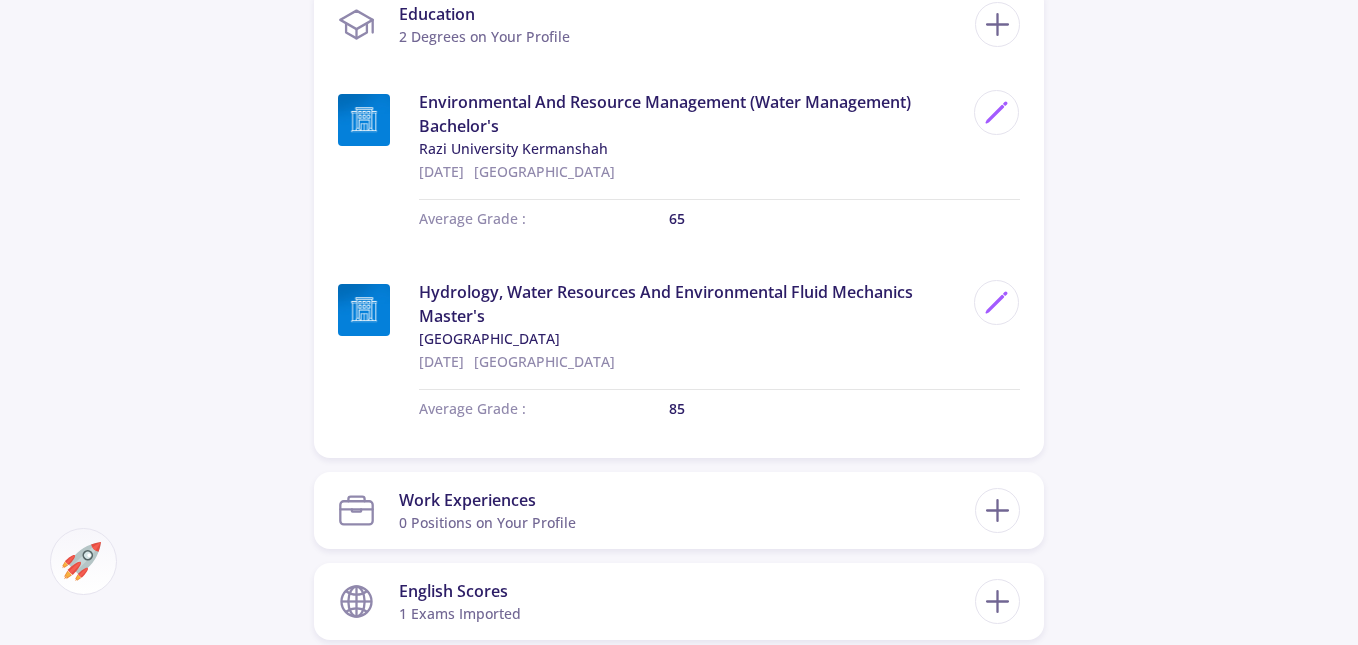 scroll, scrollTop: 1400, scrollLeft: 0, axis: vertical 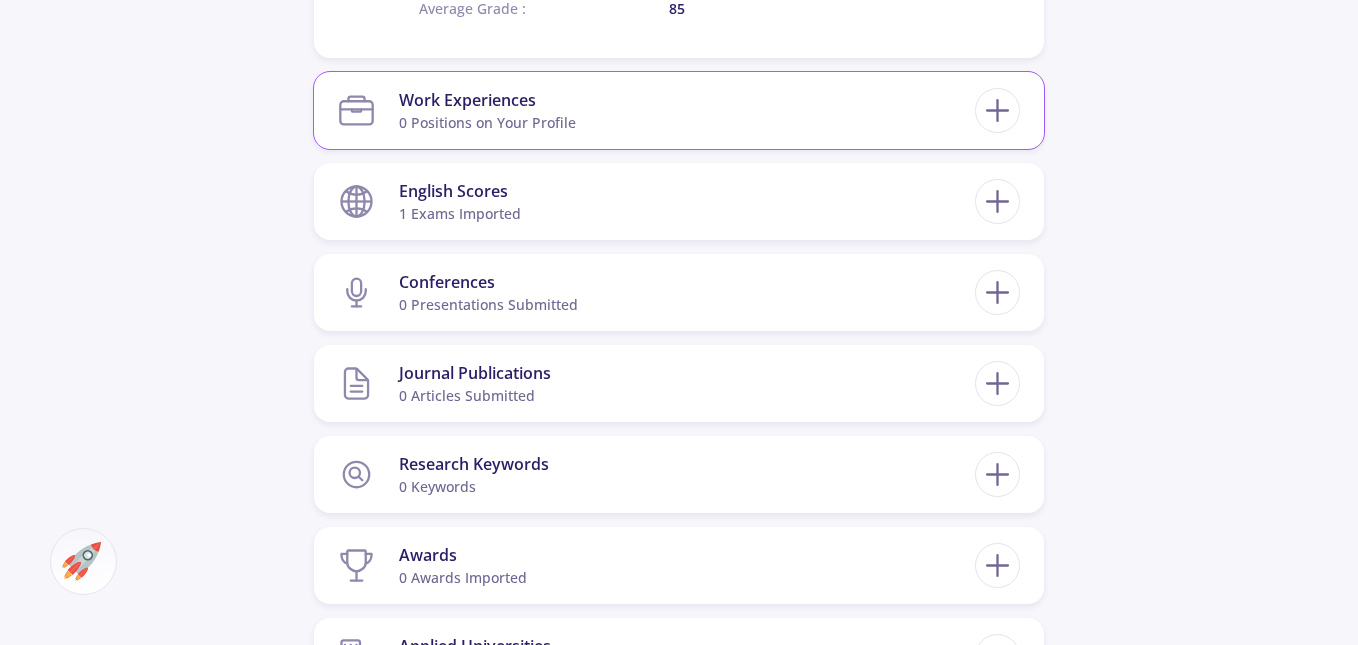 click on "Work Experiences 0 Positions on Your Profile" at bounding box center [679, 110] 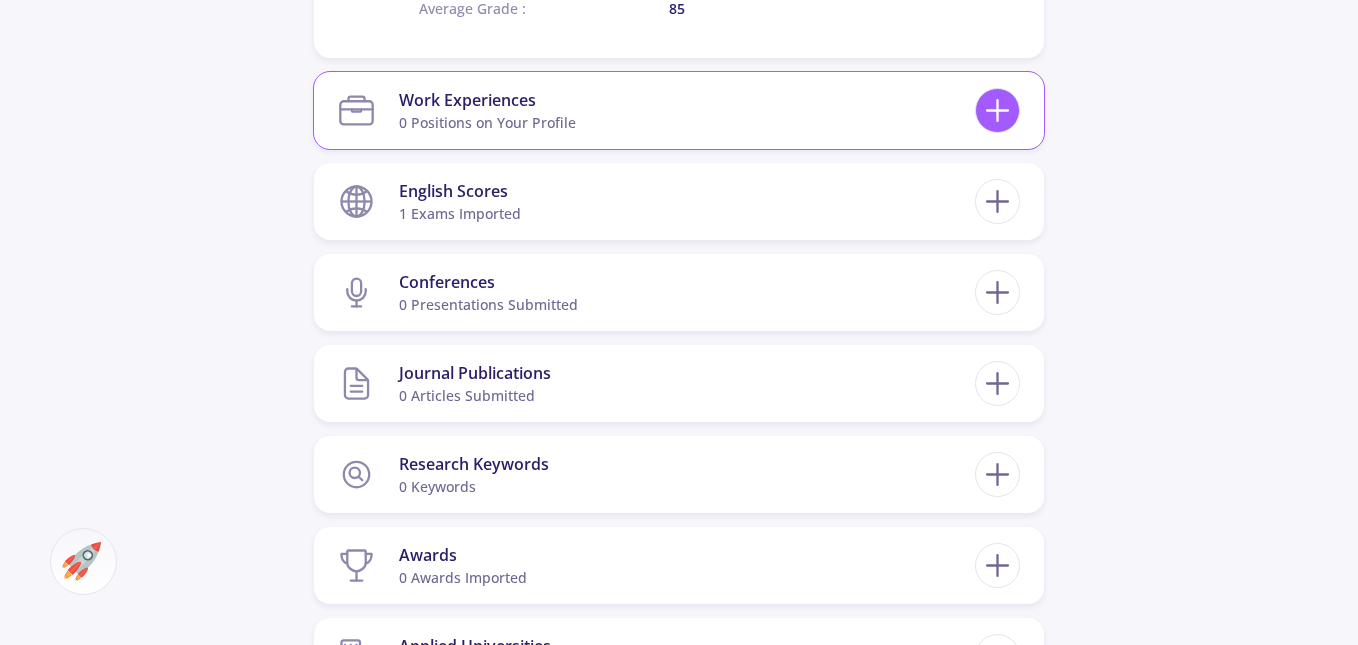 click 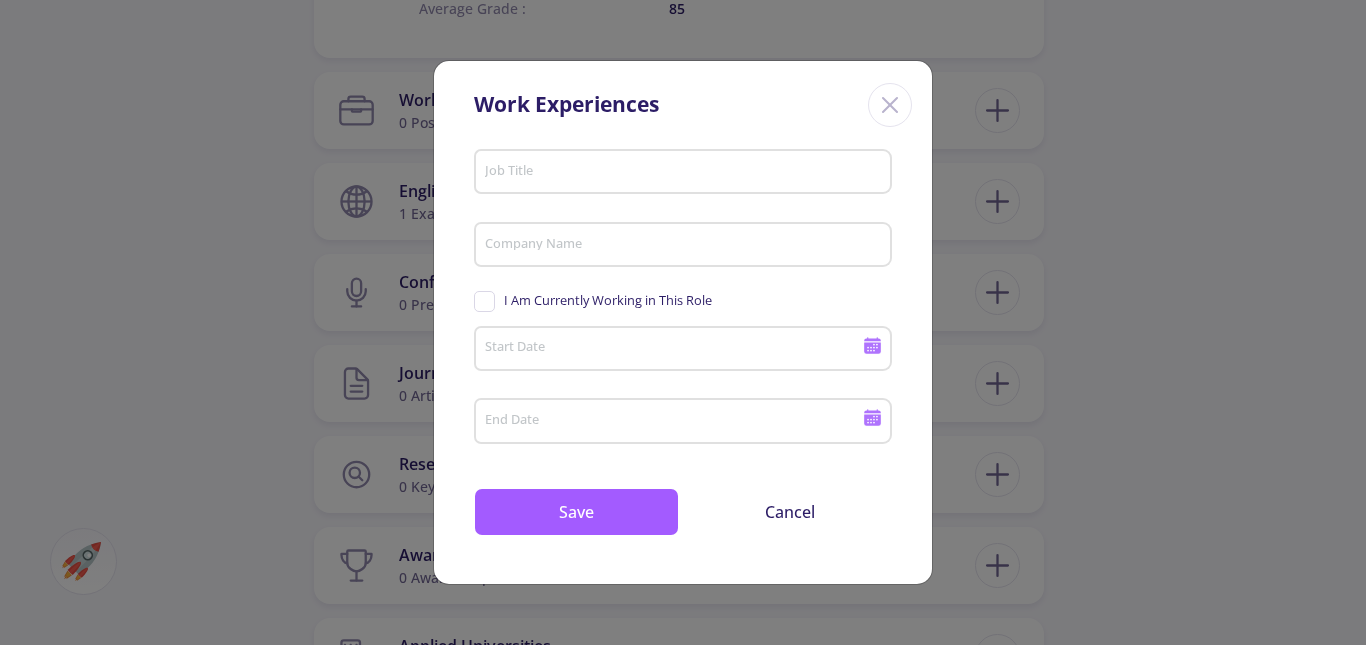 click on "Job Title" at bounding box center [686, 173] 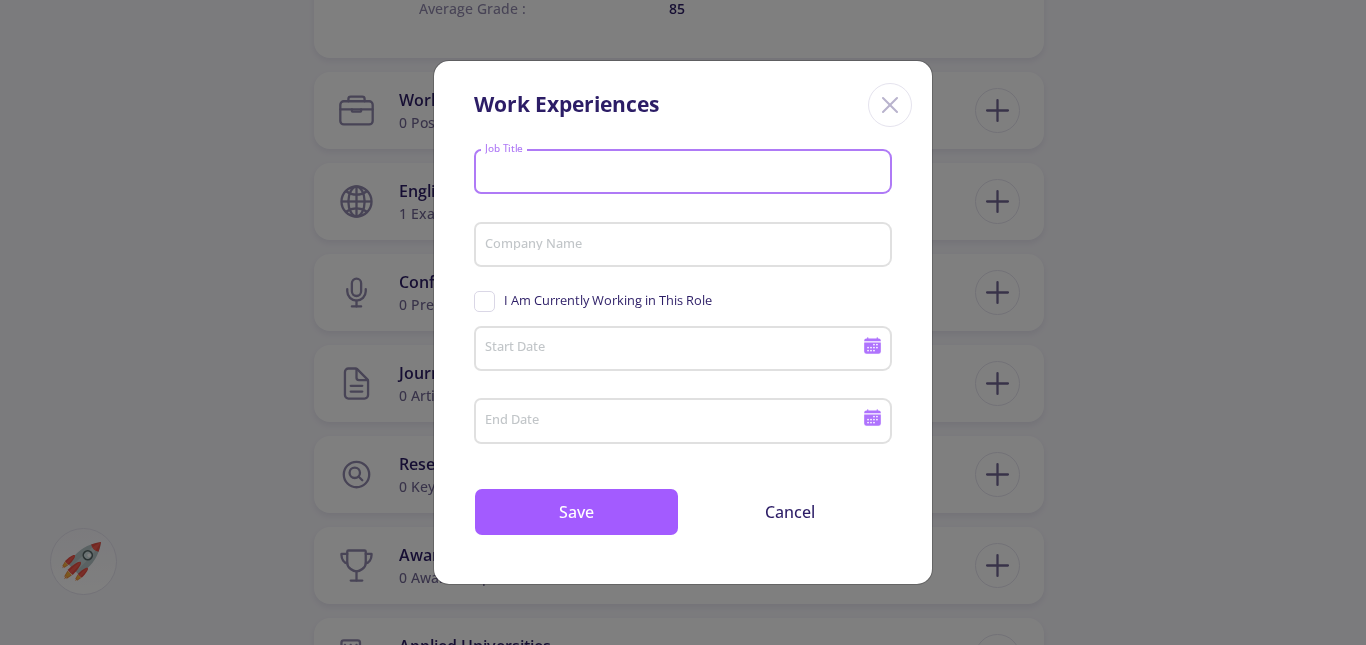 click on "Job Title" at bounding box center (686, 173) 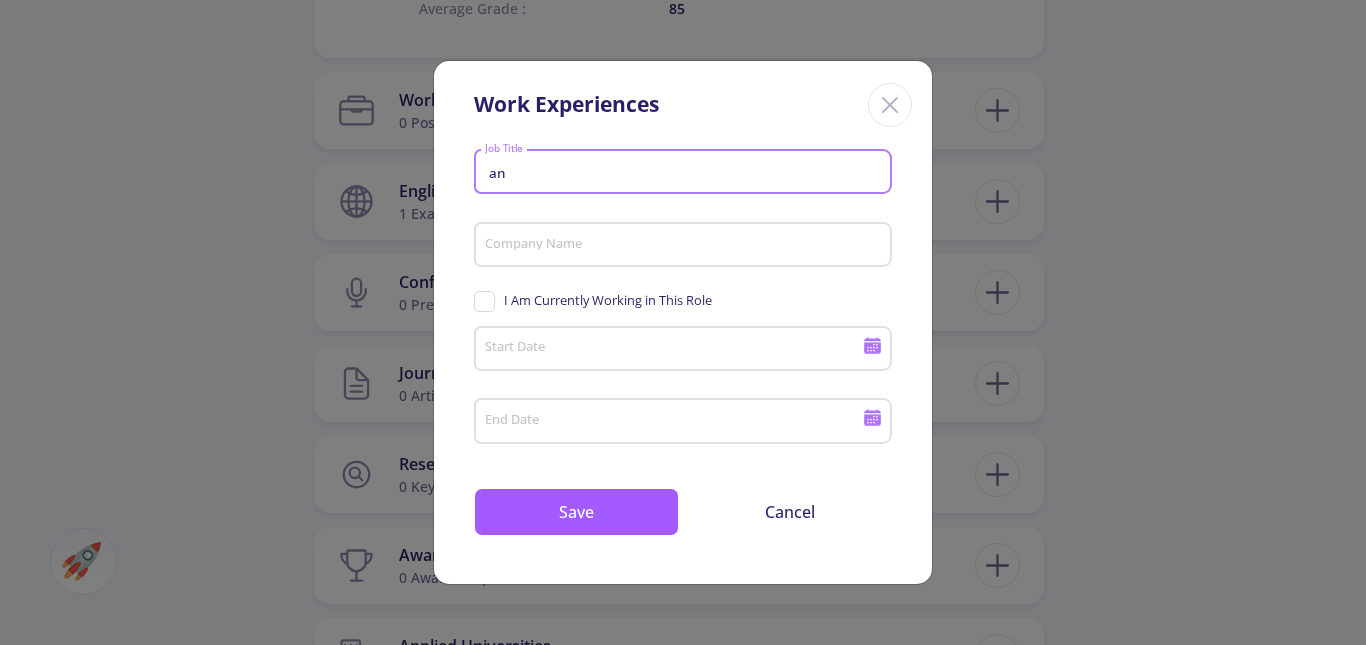 type on "a" 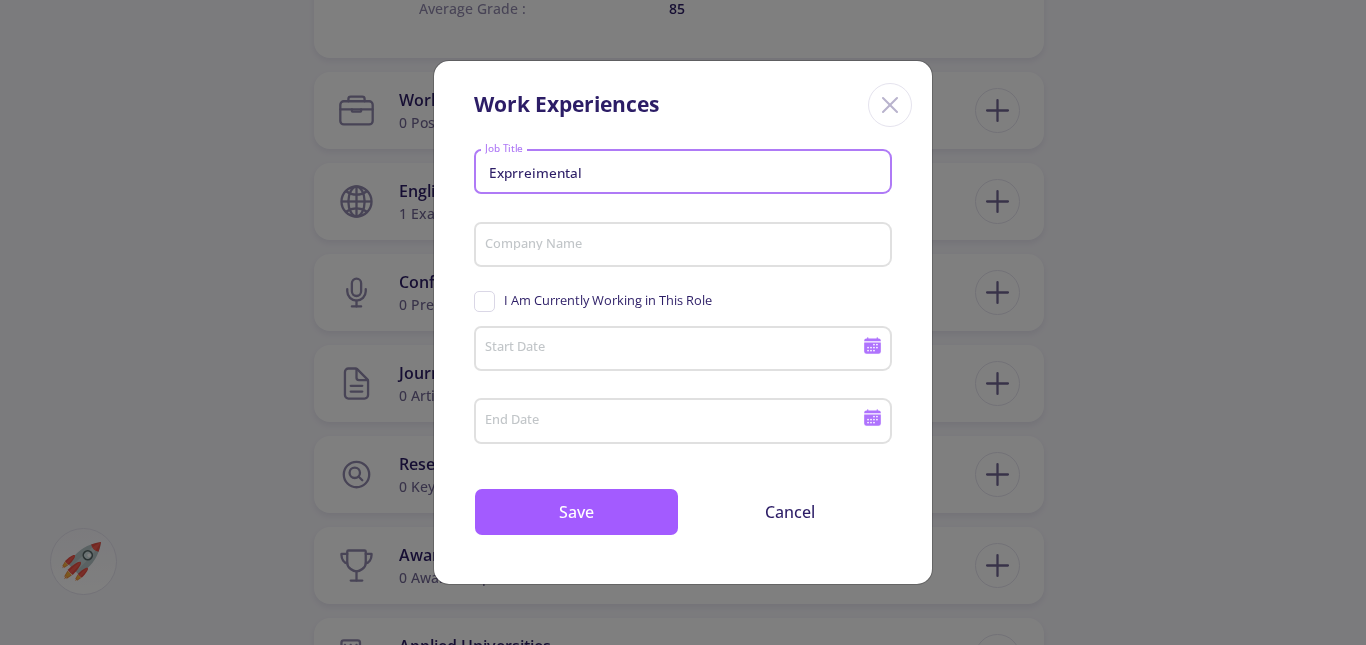 type on "Exprreimental" 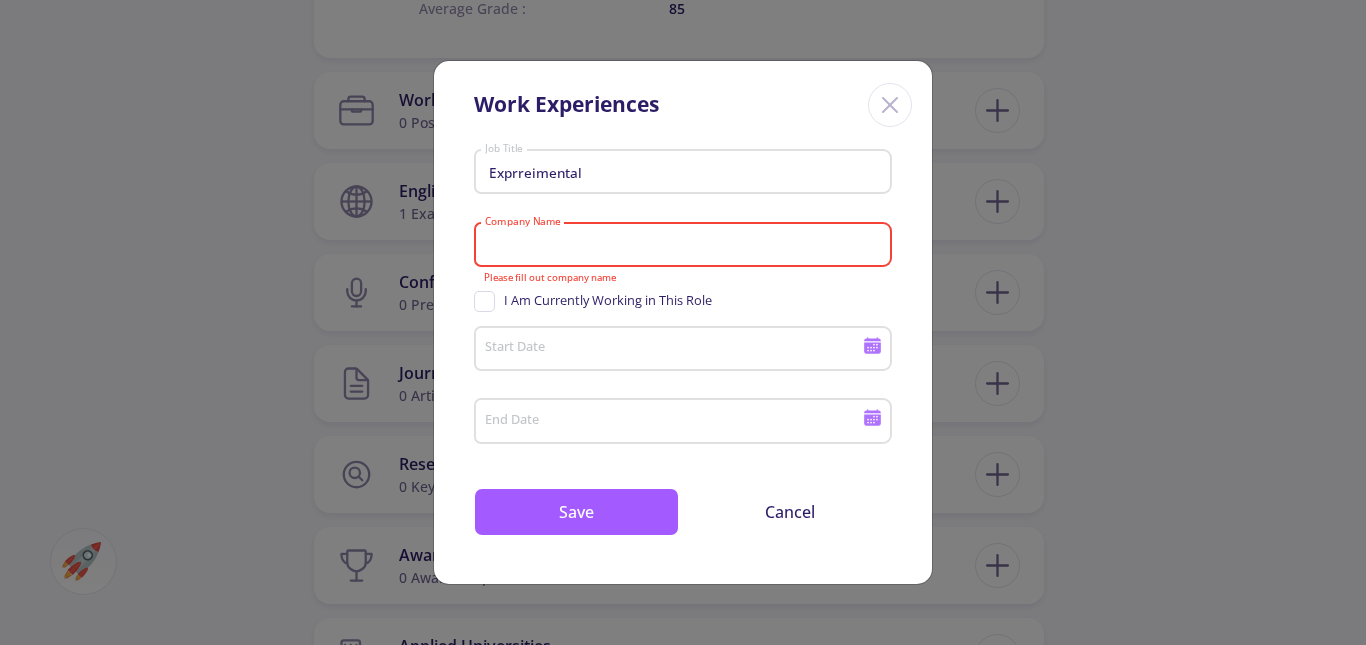 click 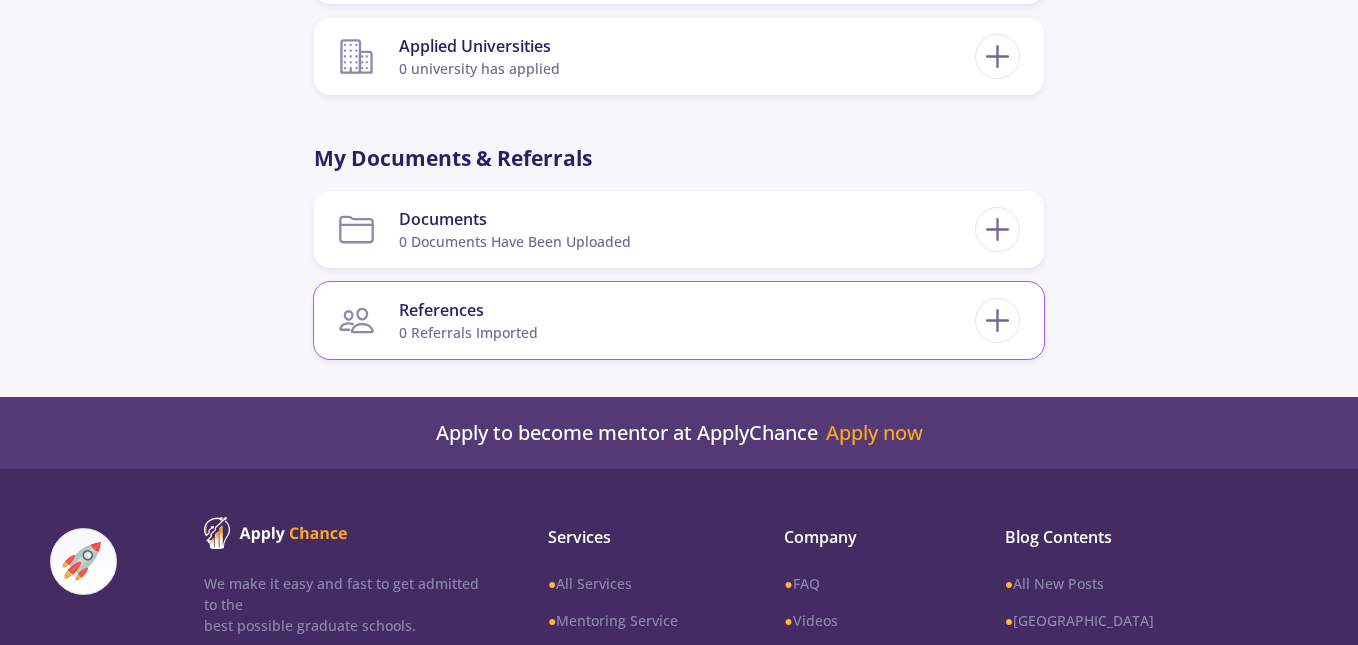 scroll, scrollTop: 1900, scrollLeft: 0, axis: vertical 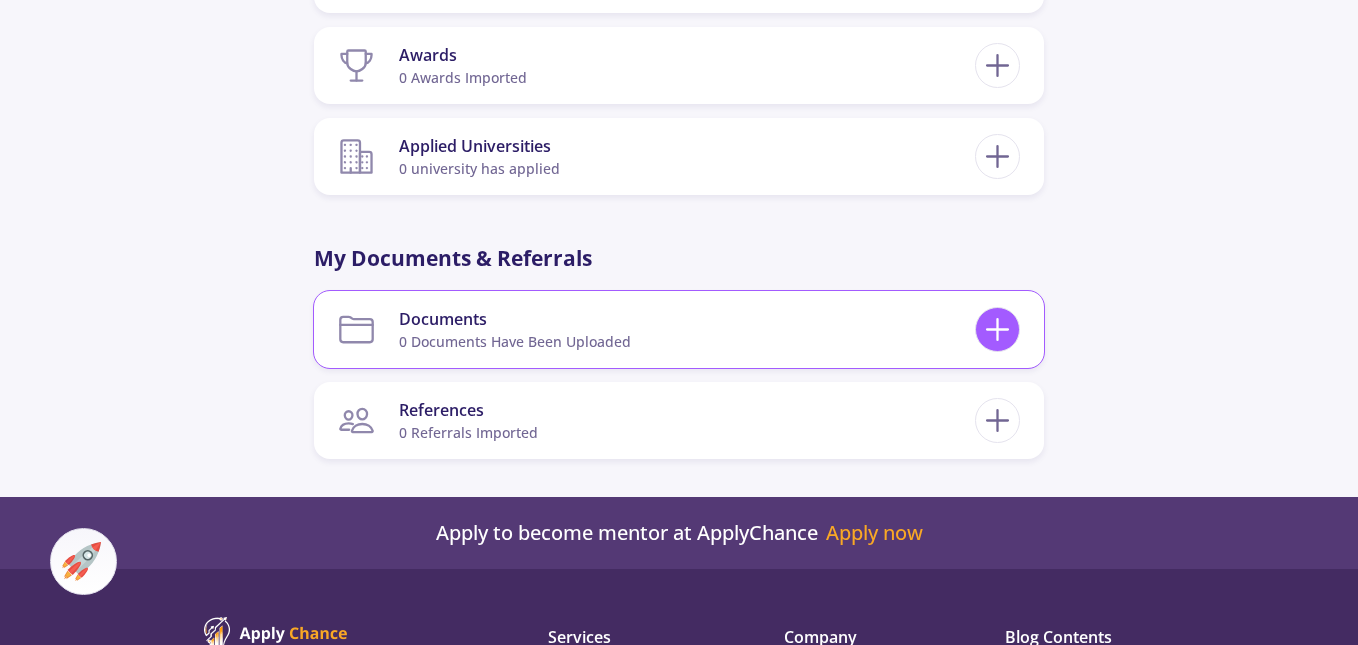 click 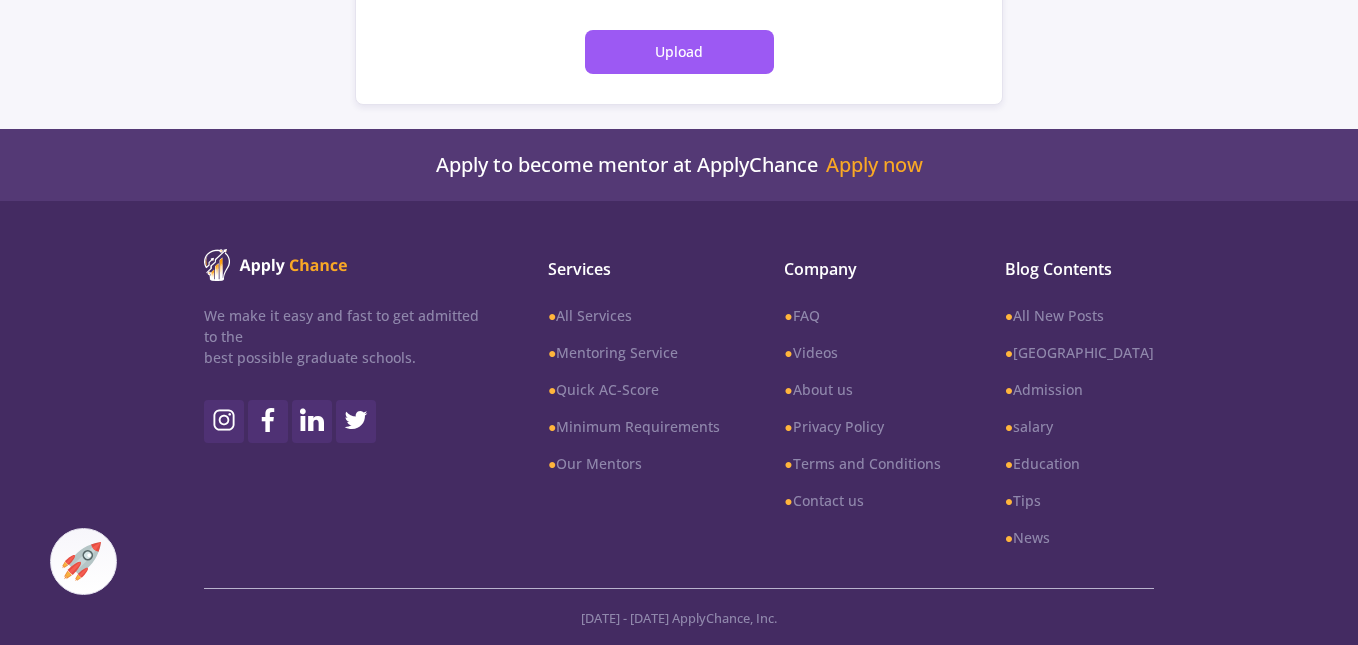 scroll, scrollTop: 0, scrollLeft: 0, axis: both 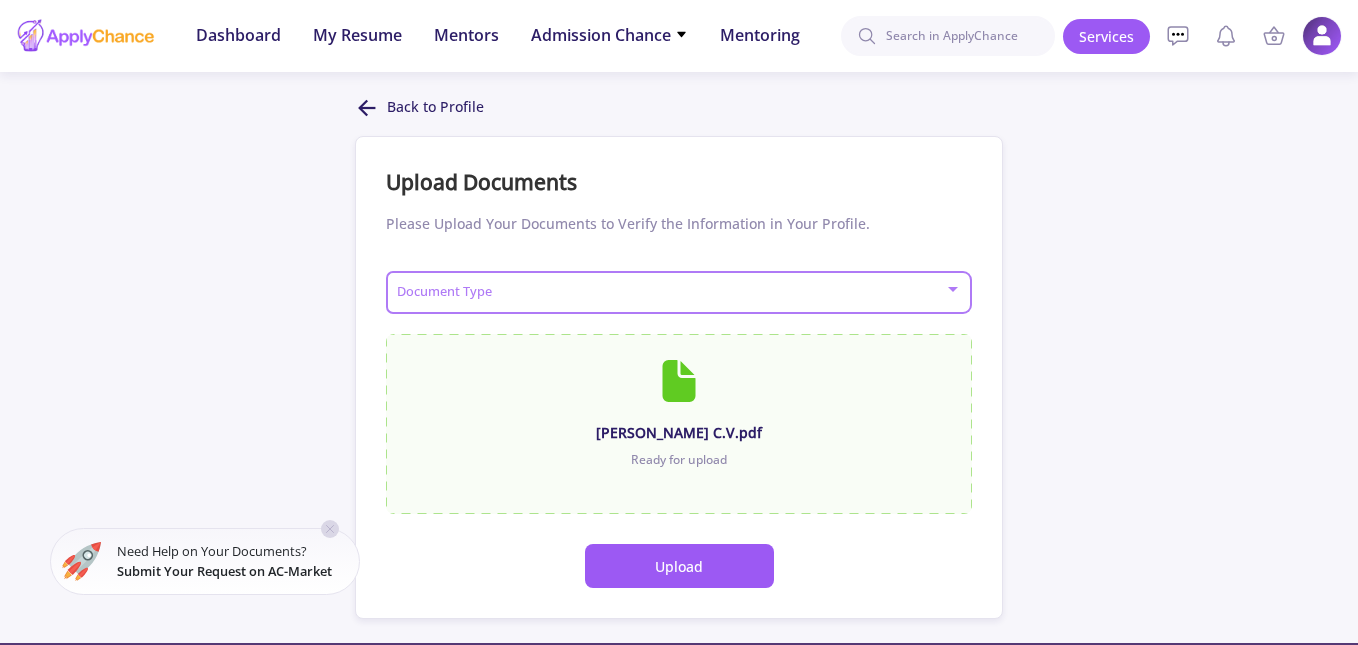 click at bounding box center (673, 293) 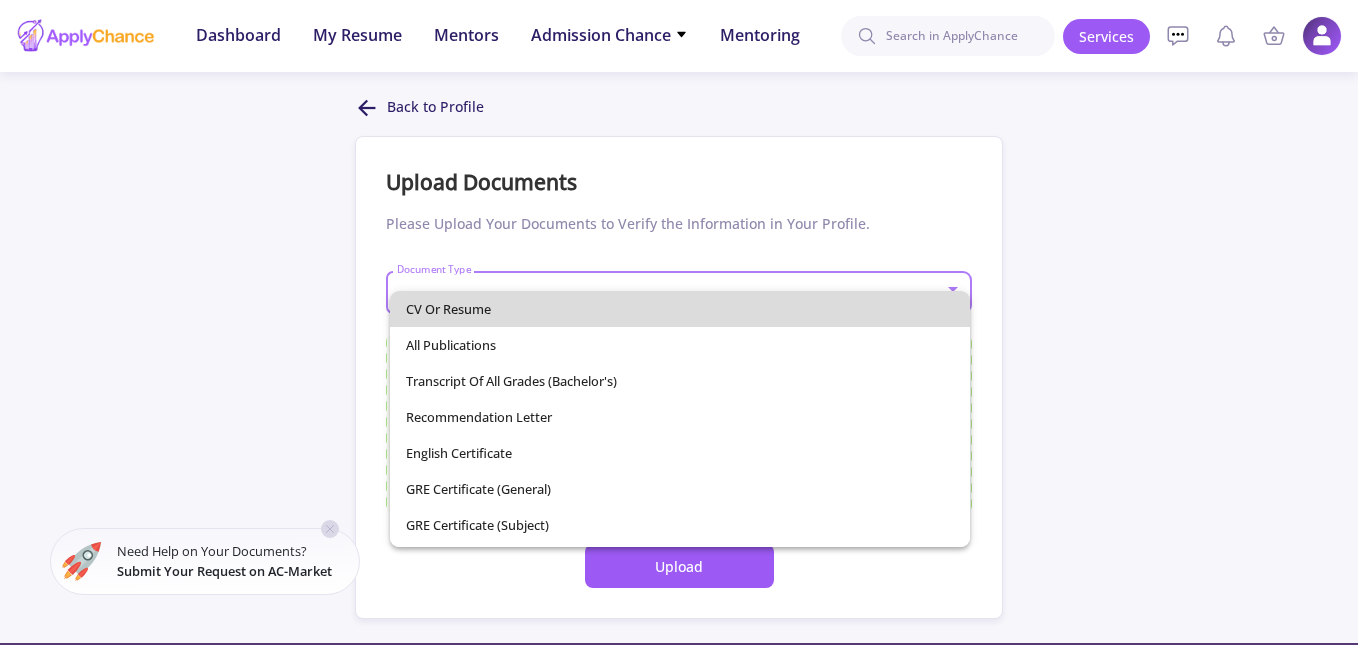 click on "CV or Resume" at bounding box center [680, 309] 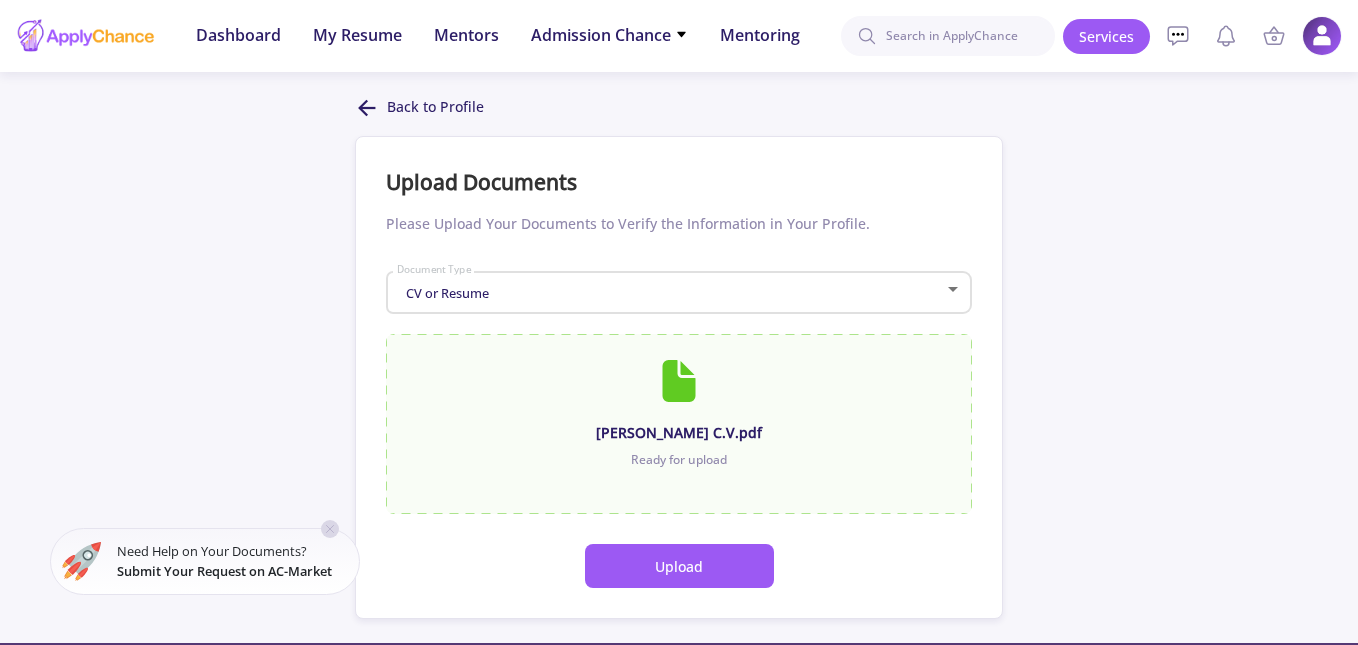 click on "Upload" 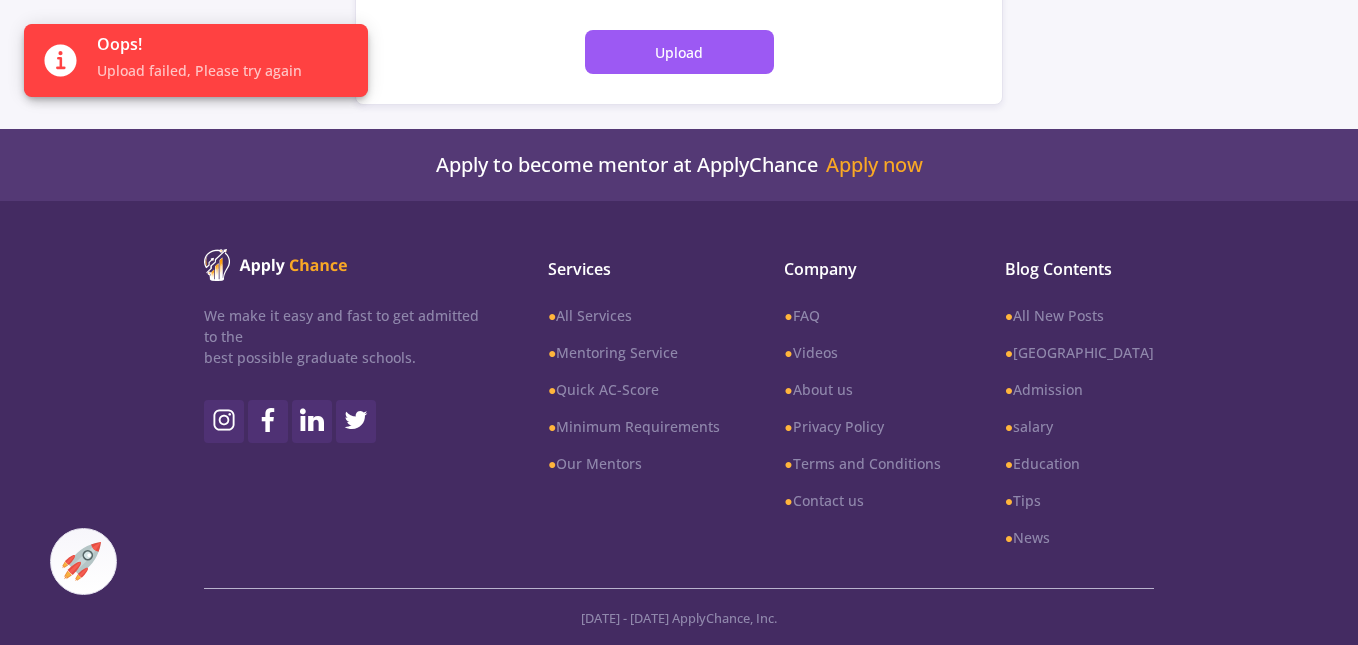 click on "Upload" 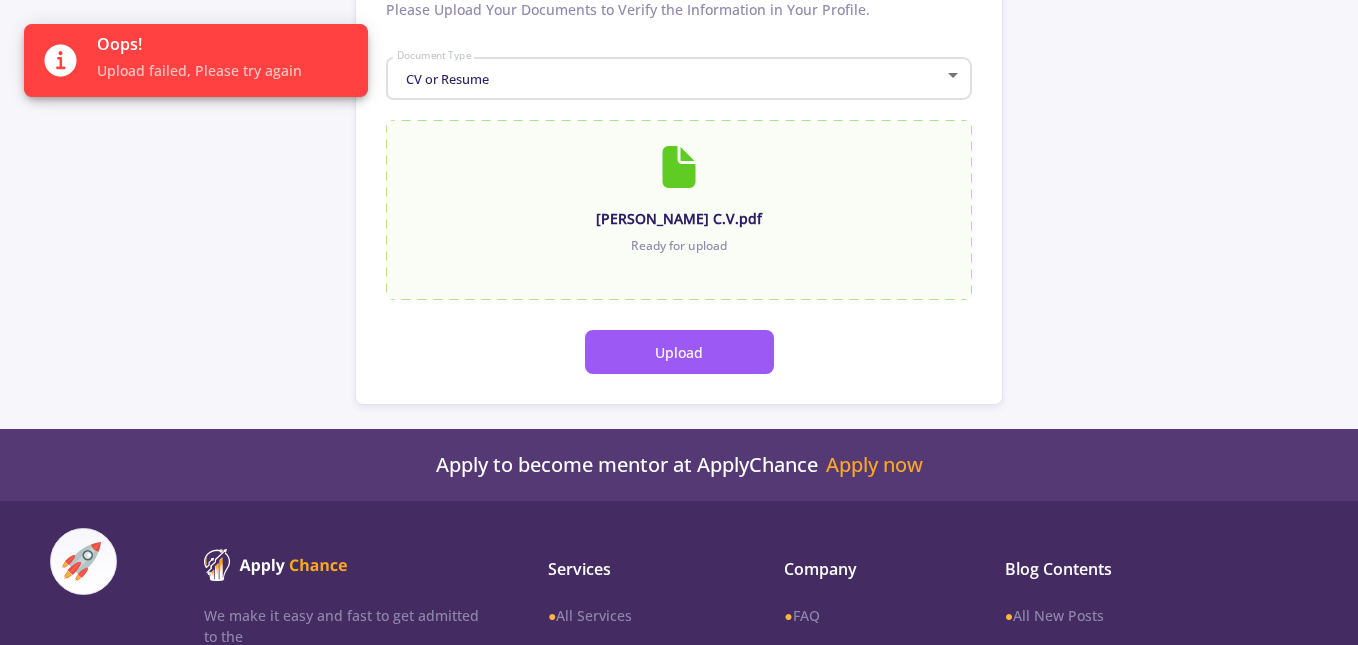 click on "Upload" 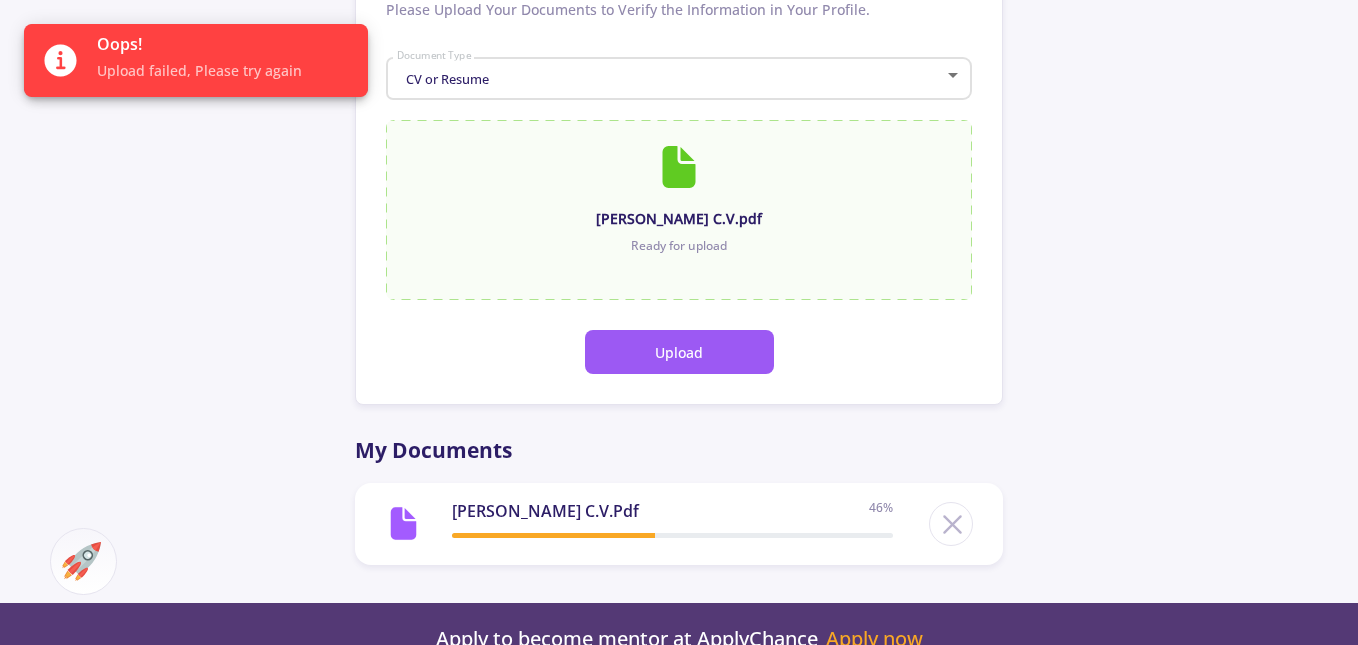 scroll, scrollTop: 514, scrollLeft: 0, axis: vertical 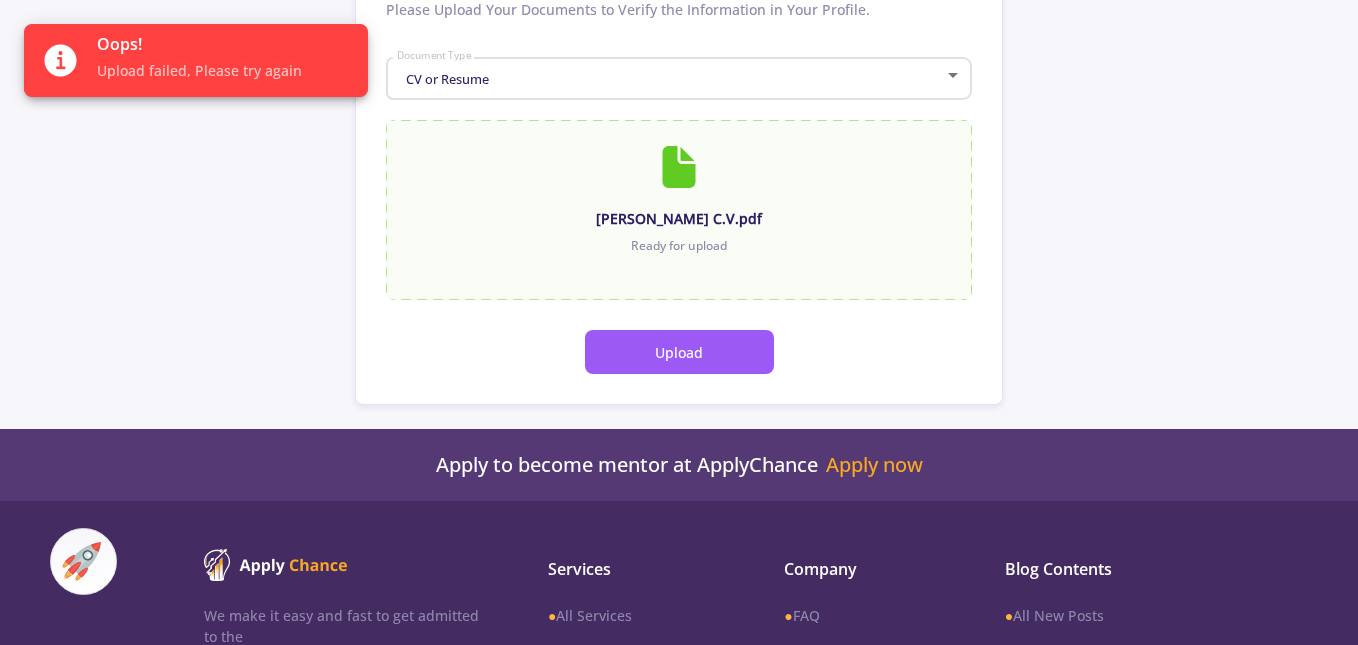 click on "Upload" 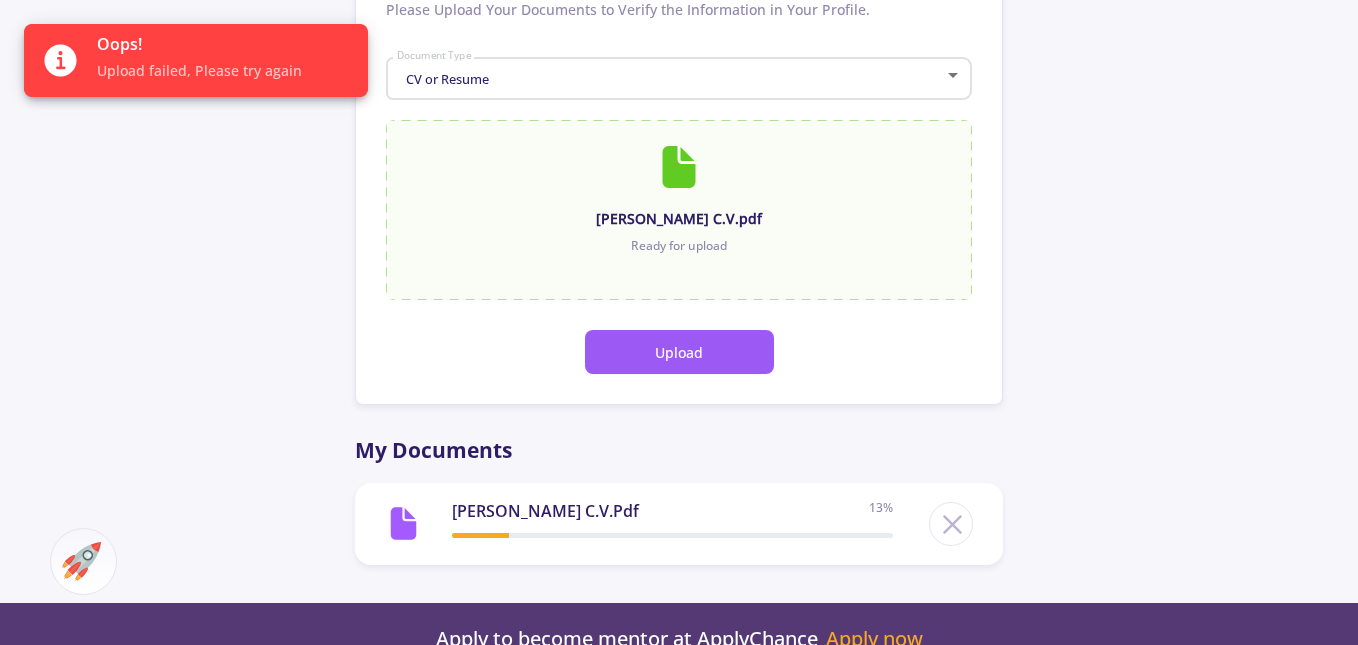 scroll, scrollTop: 514, scrollLeft: 0, axis: vertical 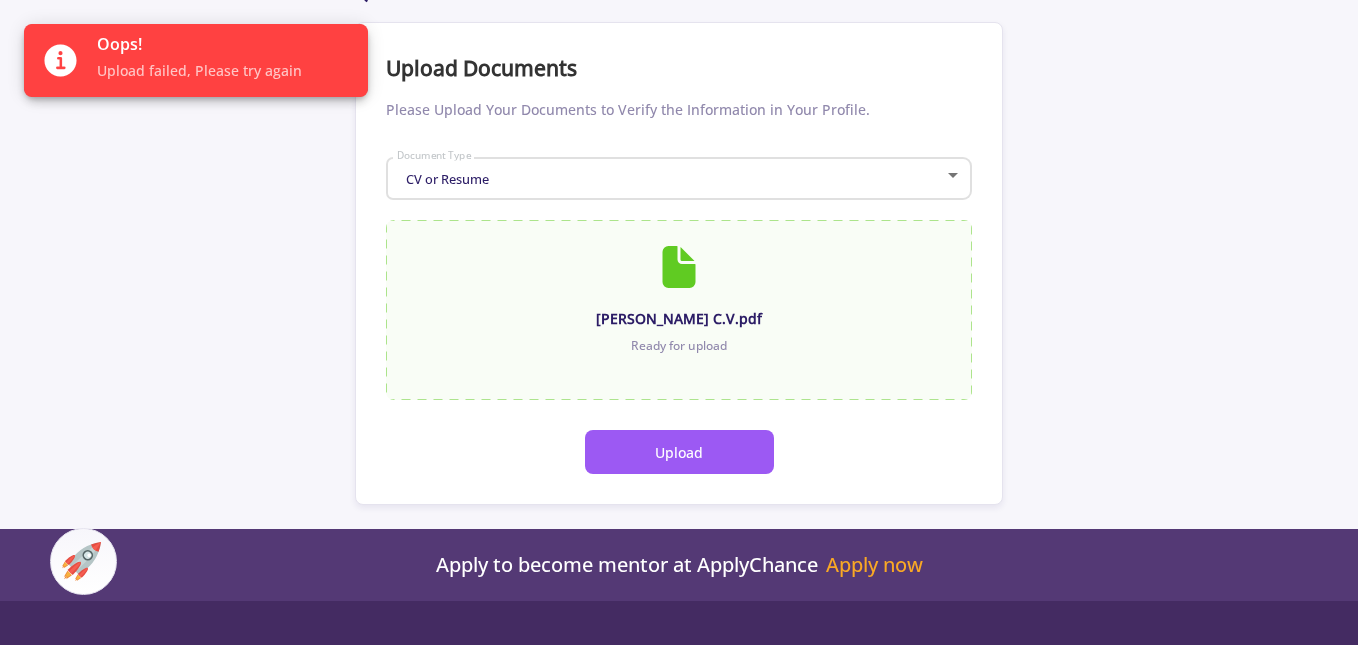 click on "Upload" 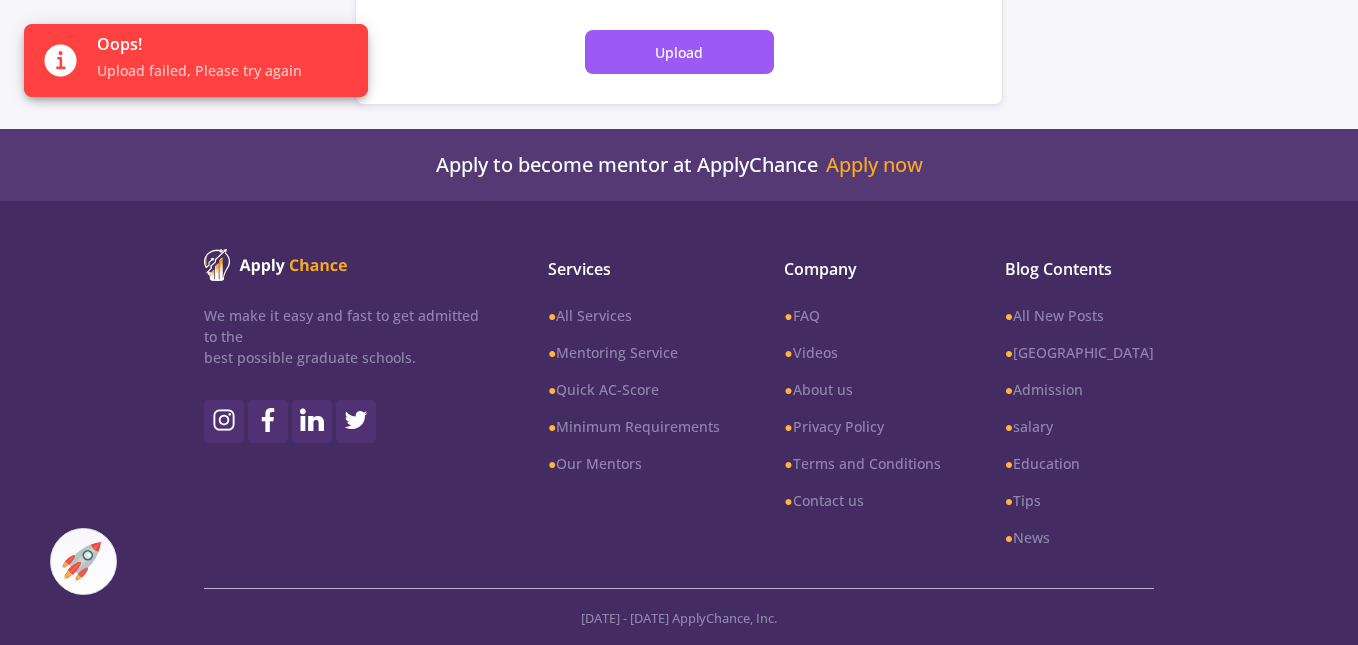 scroll, scrollTop: 0, scrollLeft: 0, axis: both 